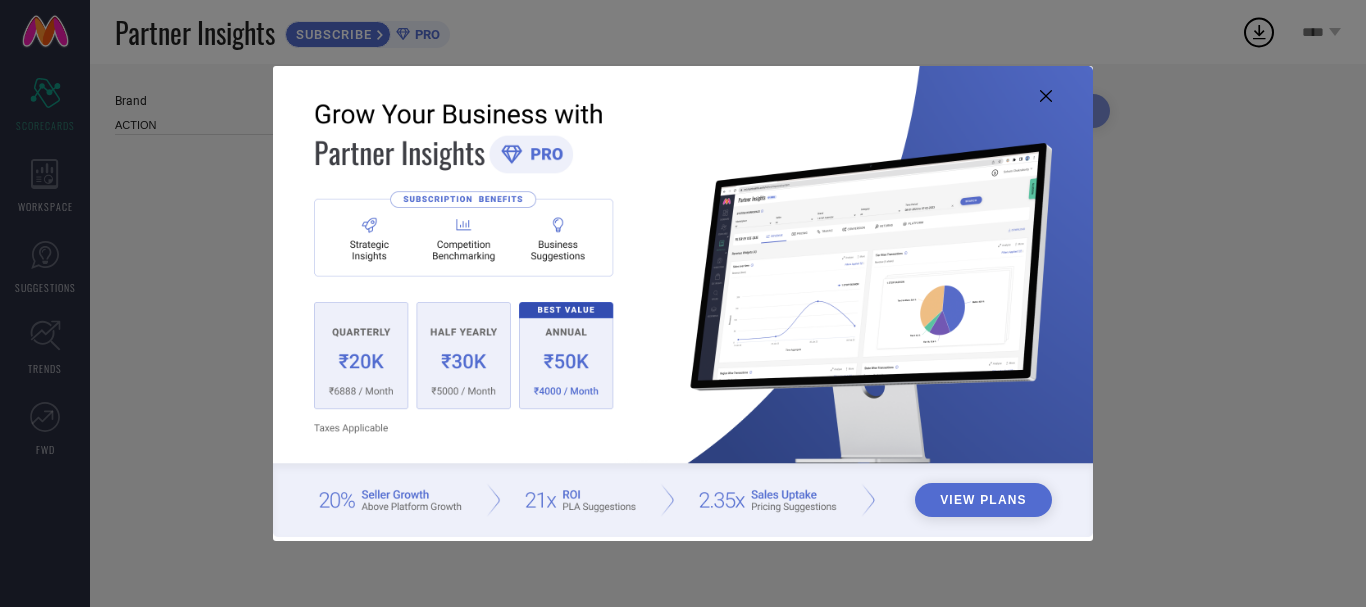 type on "All" 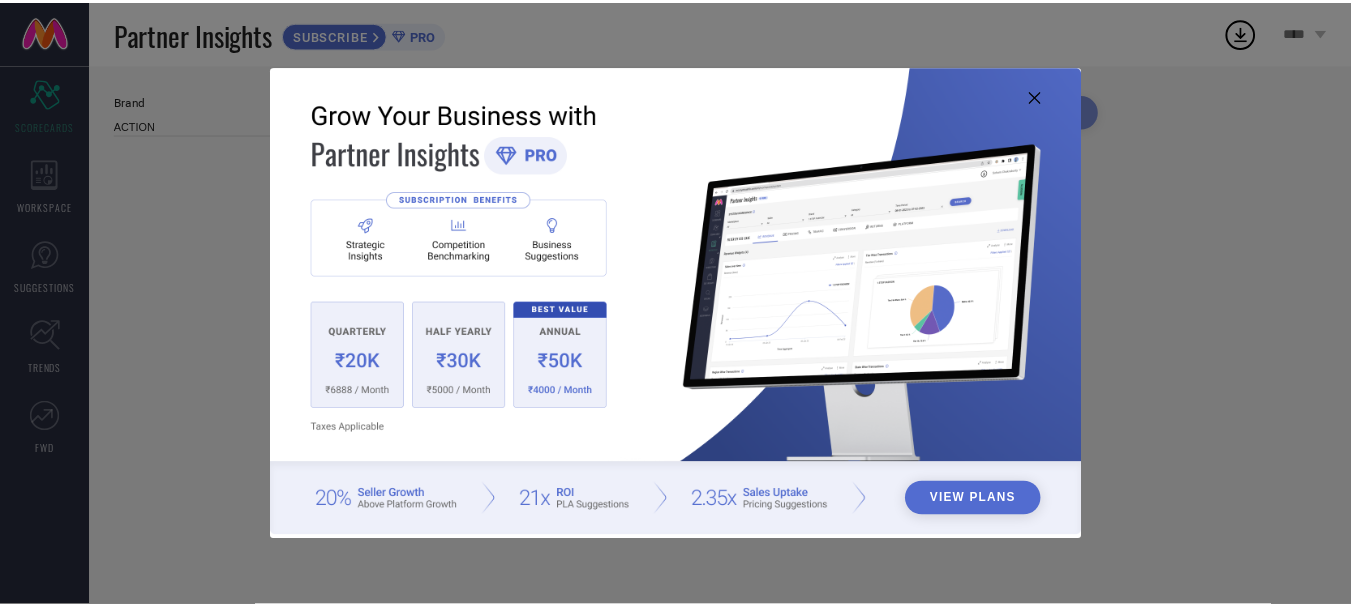 scroll, scrollTop: 0, scrollLeft: 0, axis: both 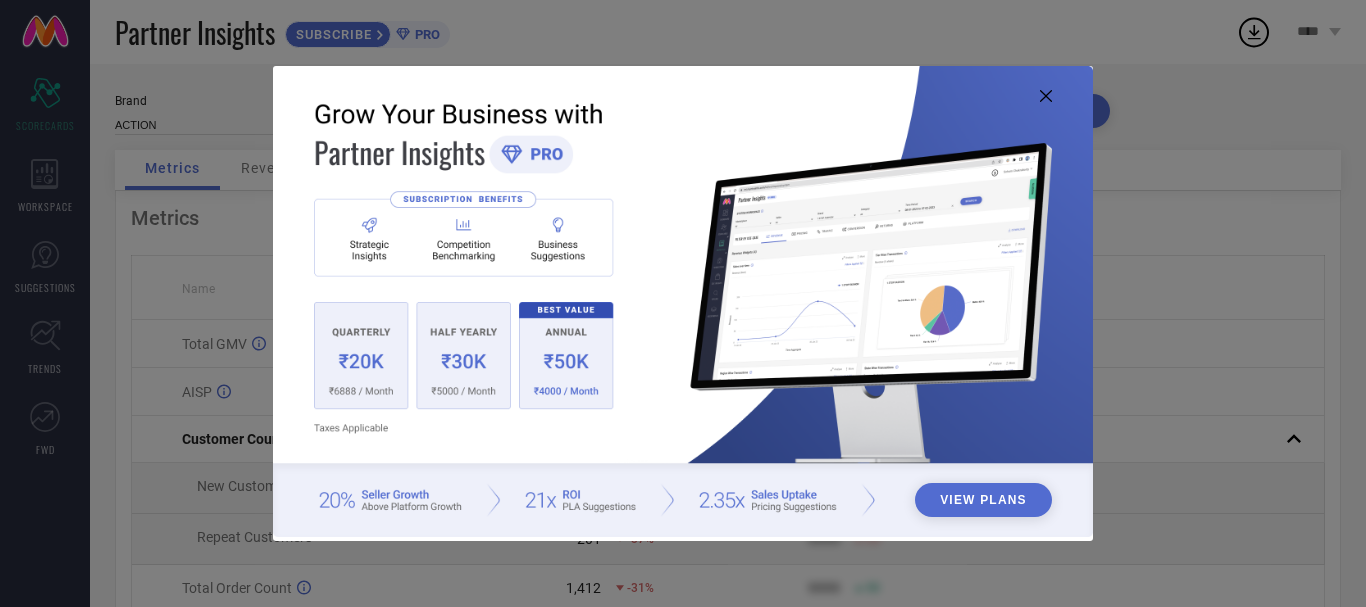 click 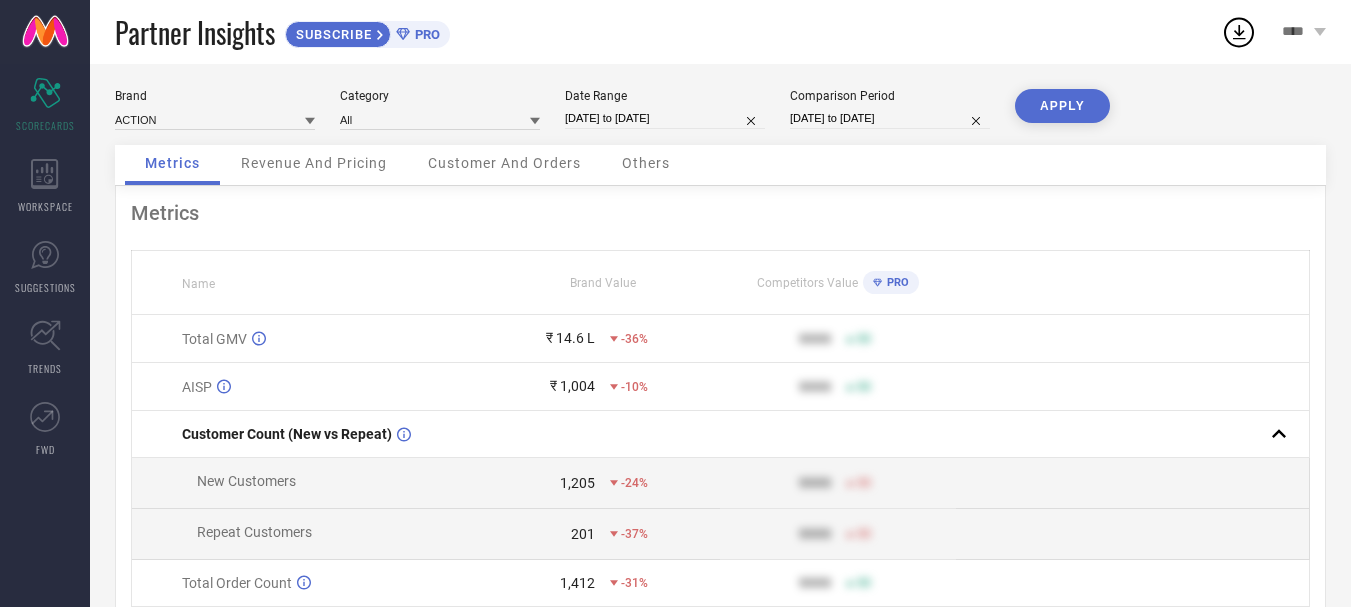 scroll, scrollTop: 0, scrollLeft: 0, axis: both 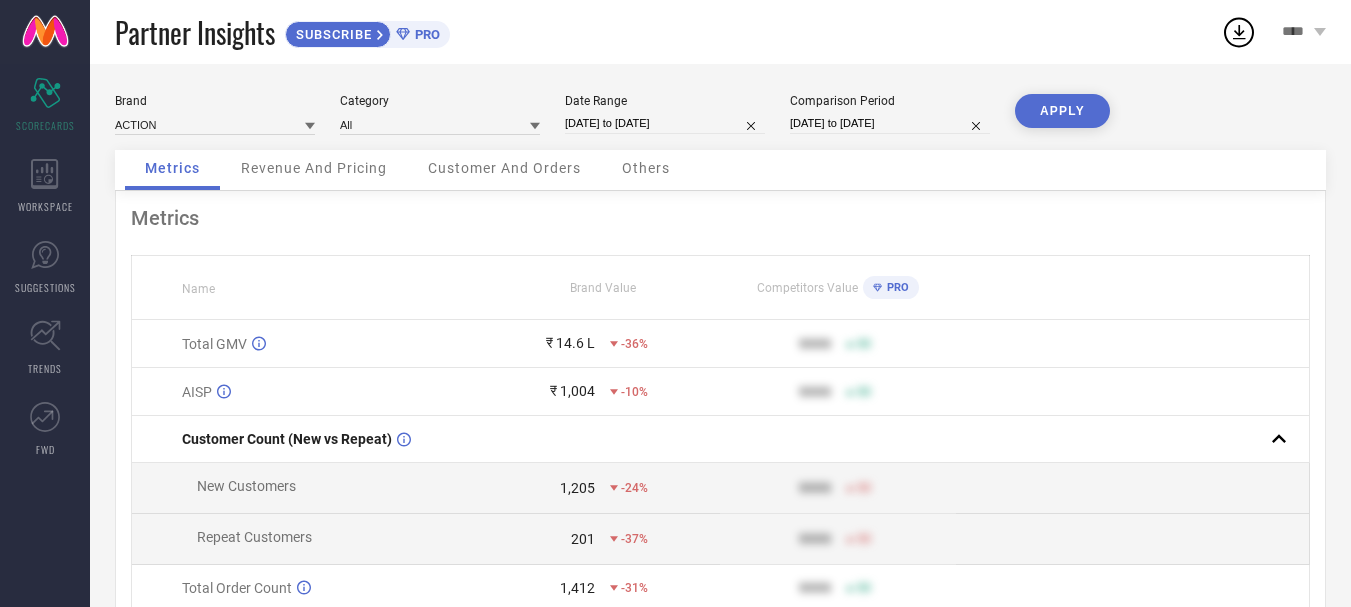 click on "****" at bounding box center [1304, 32] 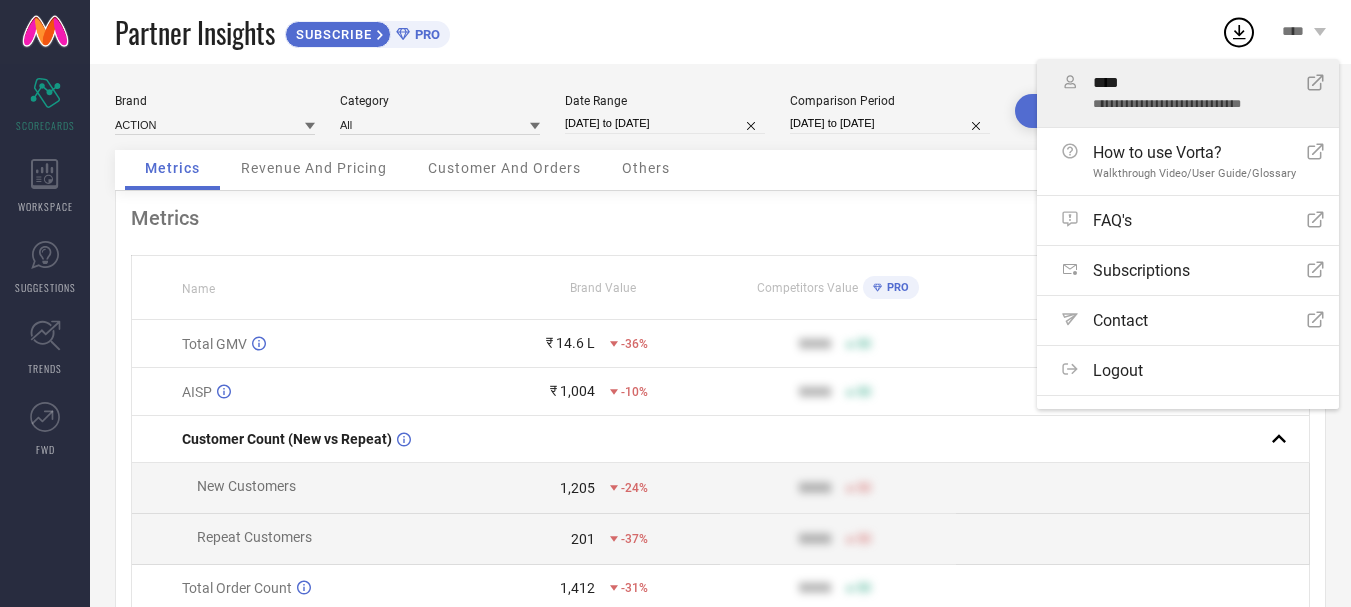 click on "**********" at bounding box center [1192, 105] 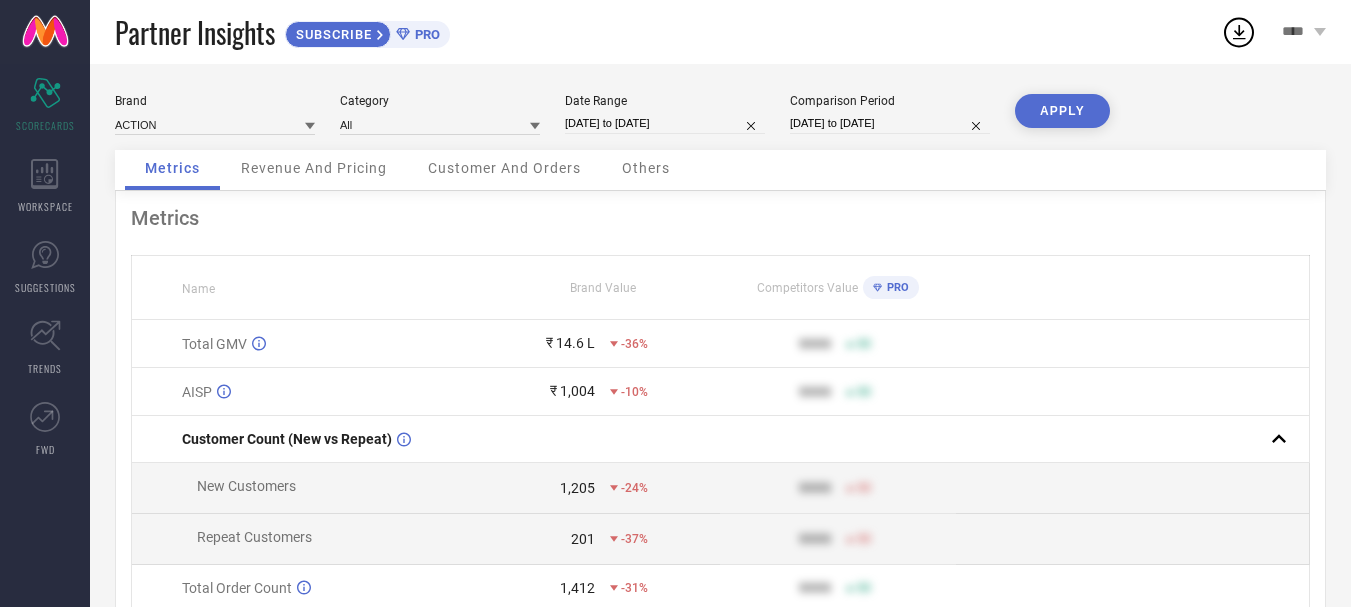 click 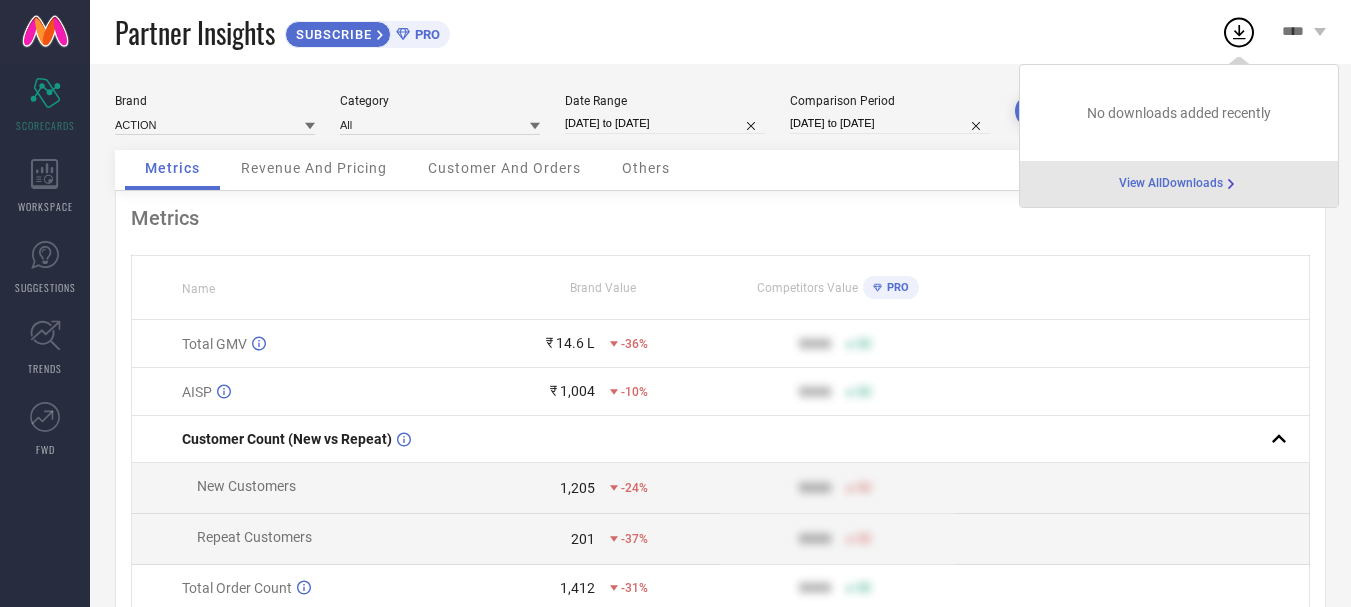 click 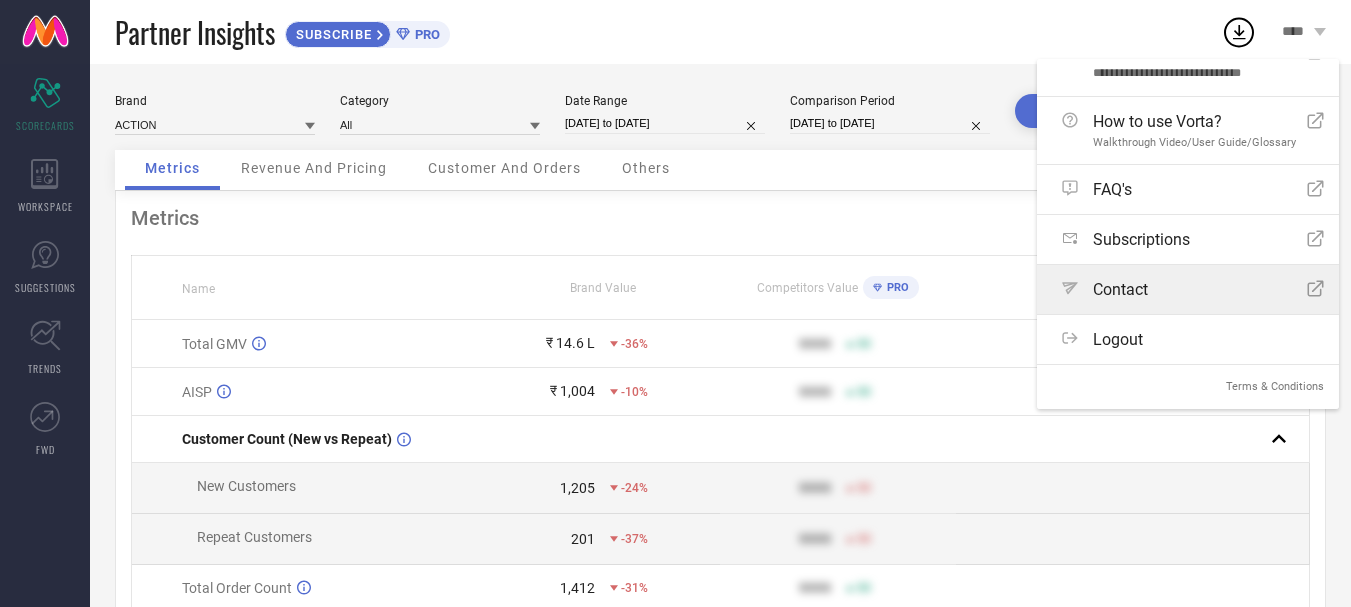 scroll, scrollTop: 0, scrollLeft: 0, axis: both 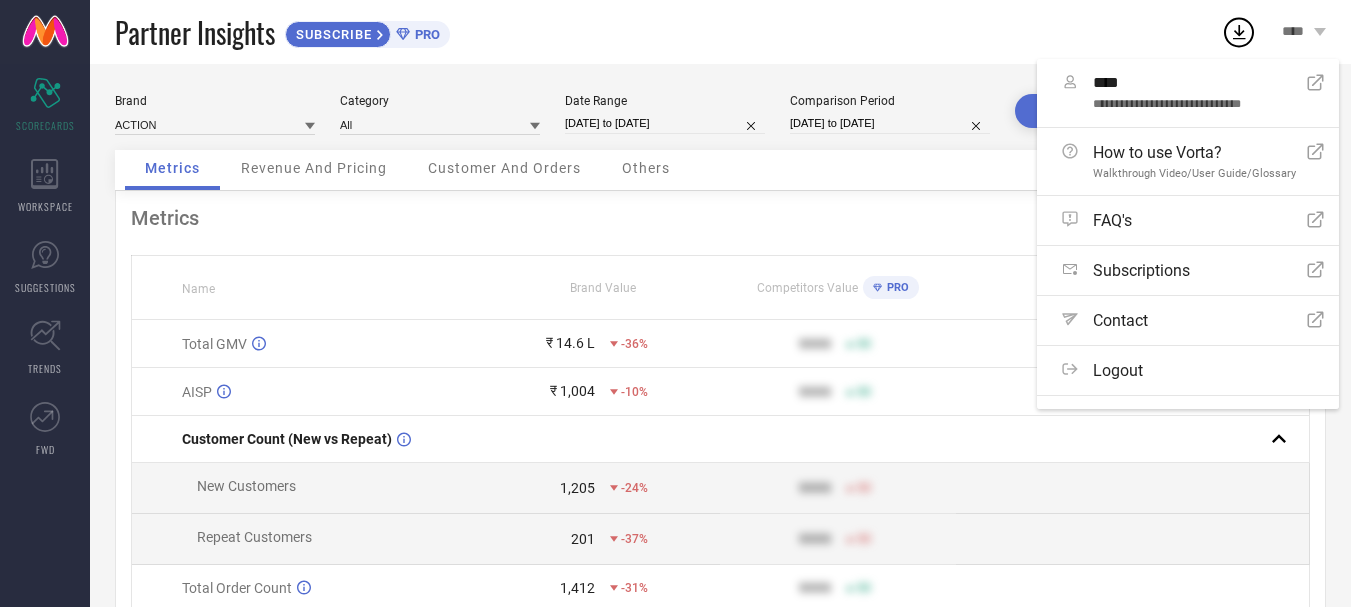 click on "Metrics Name Brand Value   Competitors Value   PRO Total GMV ₹ 14.6 L   -36% 9999   50 AISP ₹ 1,004   -10% 9999   50 Customer Count (New vs Repeat)  New Customers 1,205   -24% 9999   50 Repeat Customers 201   -37% 9999   50 Total Order Count  1,412   -31% 9999   50 Basket Size  1,034   -7.84% 9999   50 Return Percentage  13.06 %   -16% 9999   50 Style Count  692   -15% 9999   50" at bounding box center [720, 497] 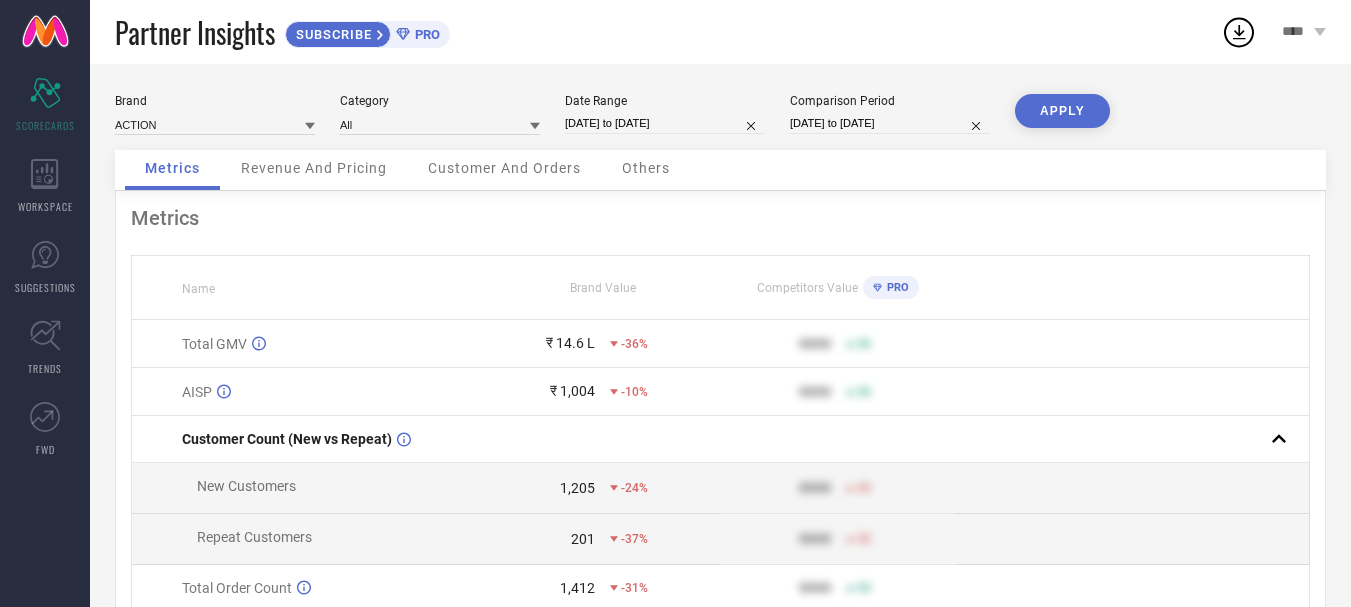 click on "Others" at bounding box center (646, 170) 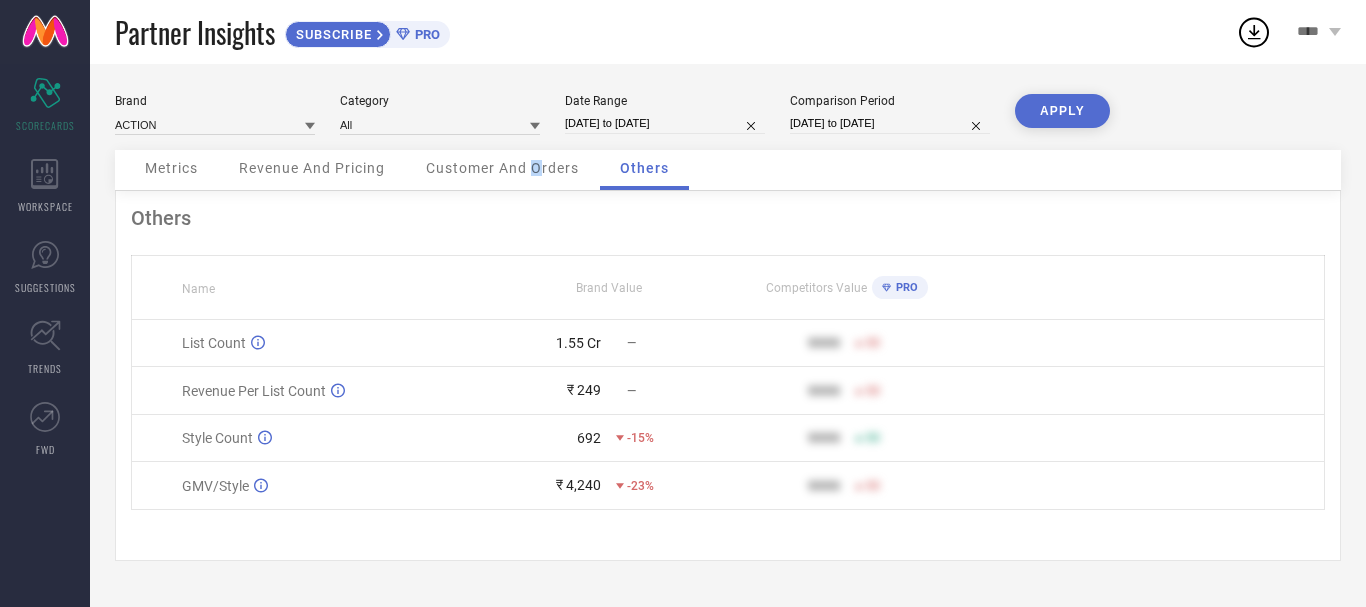 click on "Customer And Orders" at bounding box center (502, 168) 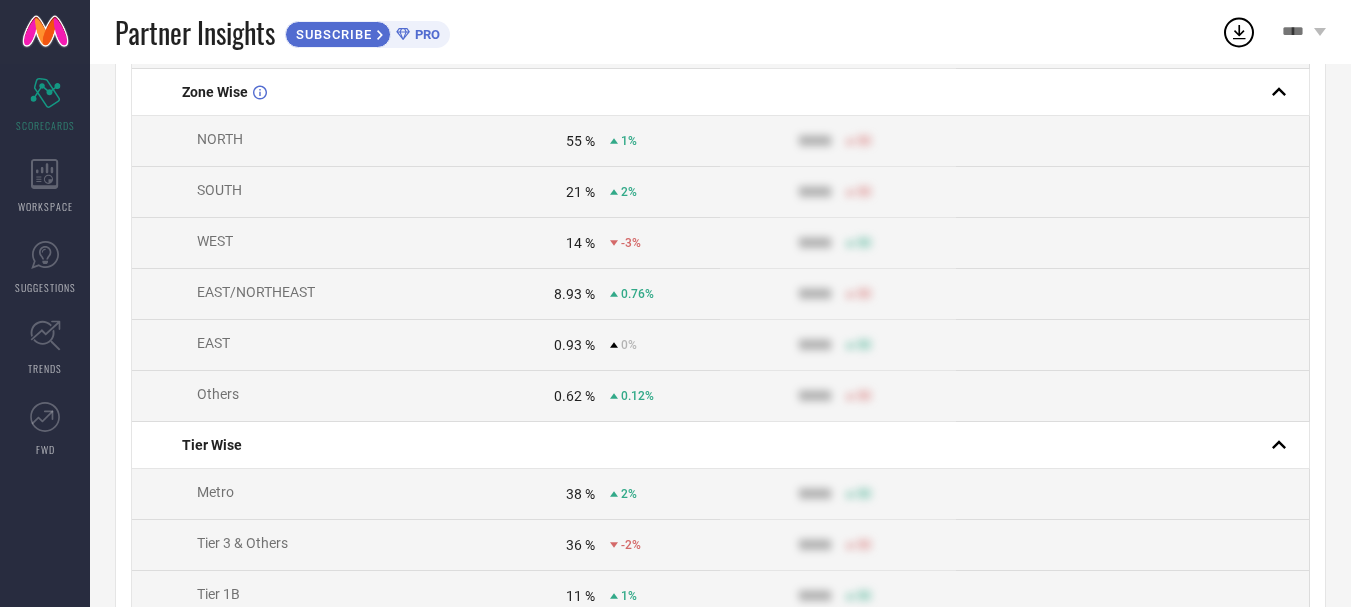 scroll, scrollTop: 0, scrollLeft: 0, axis: both 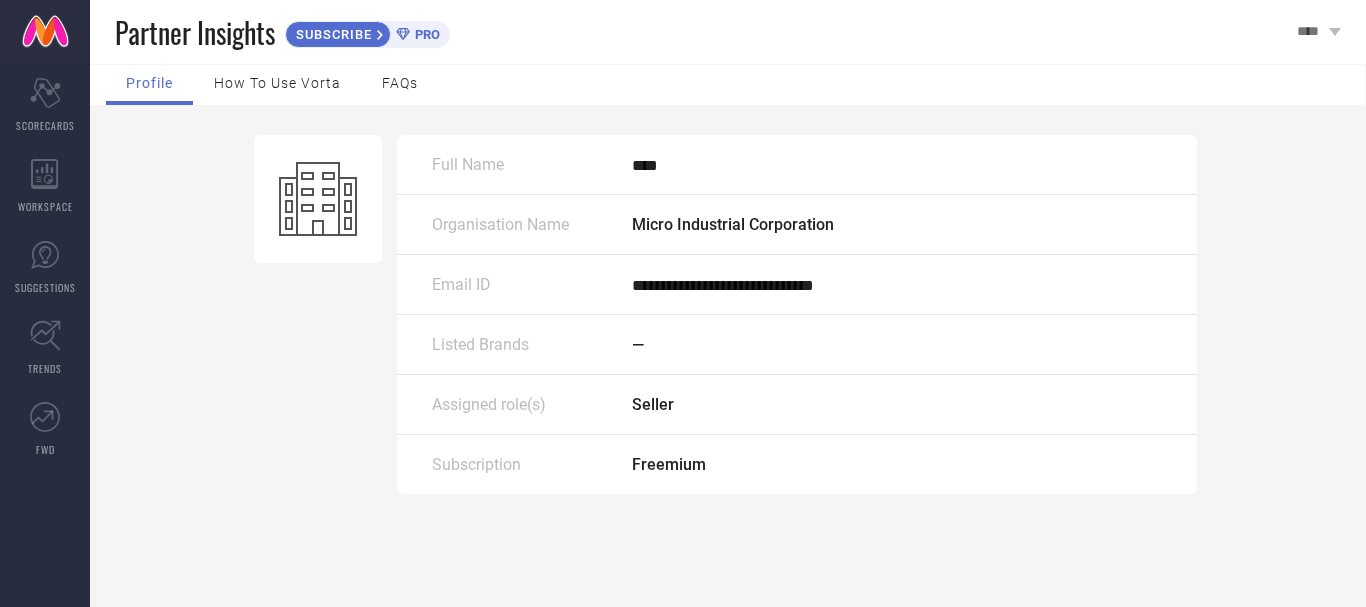 click on "How to use Vorta" at bounding box center (277, 83) 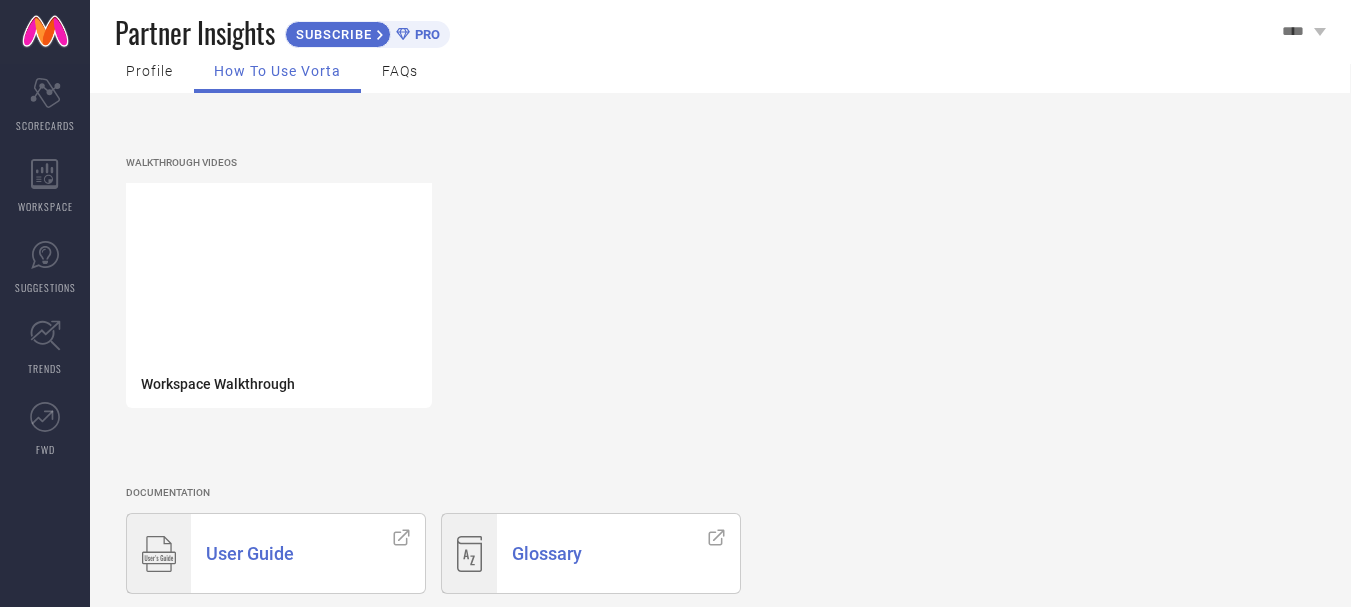 scroll, scrollTop: 0, scrollLeft: 0, axis: both 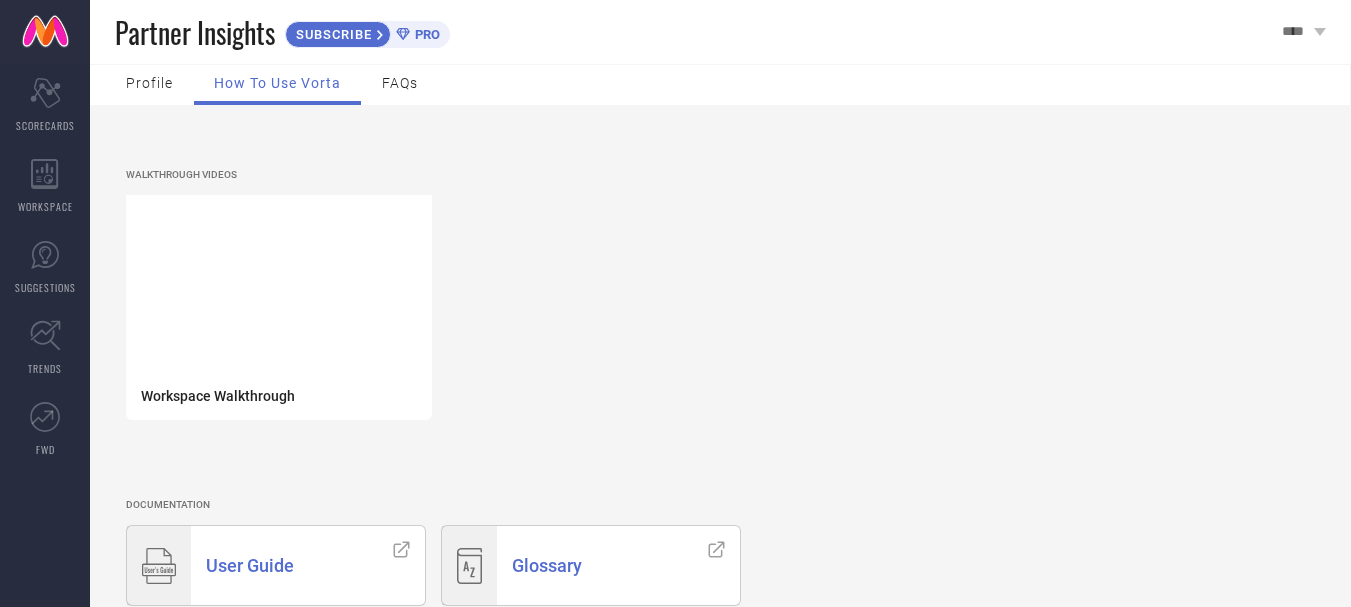 click on "FAQs" at bounding box center [400, 83] 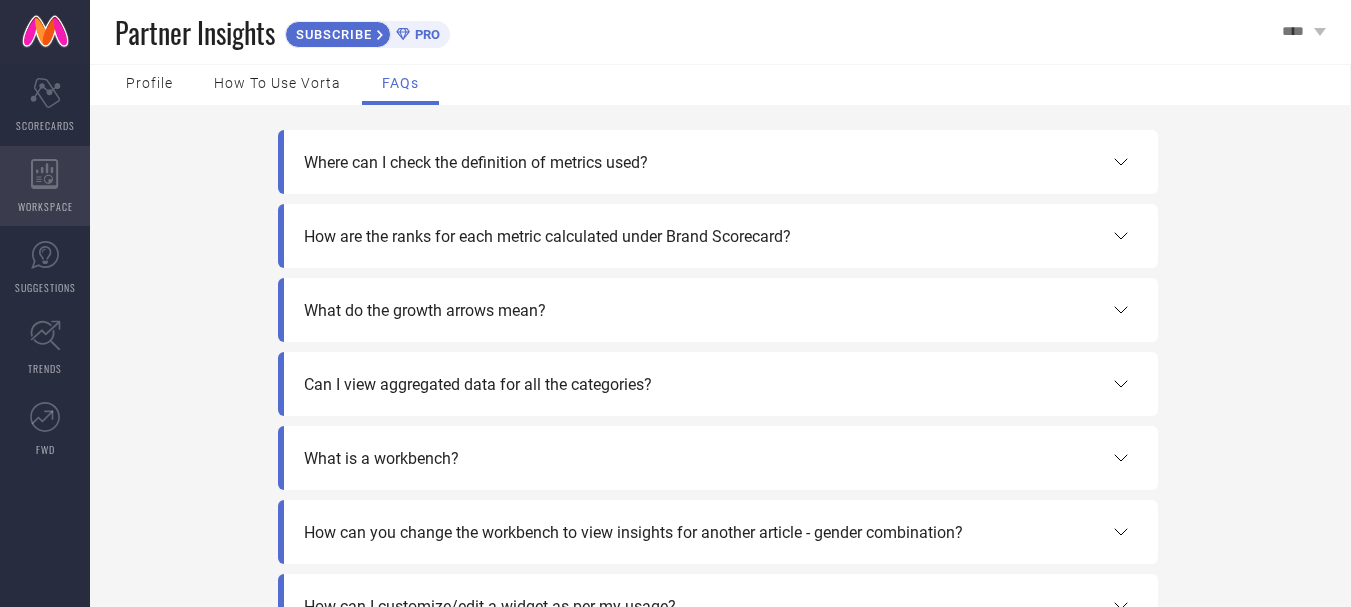 click 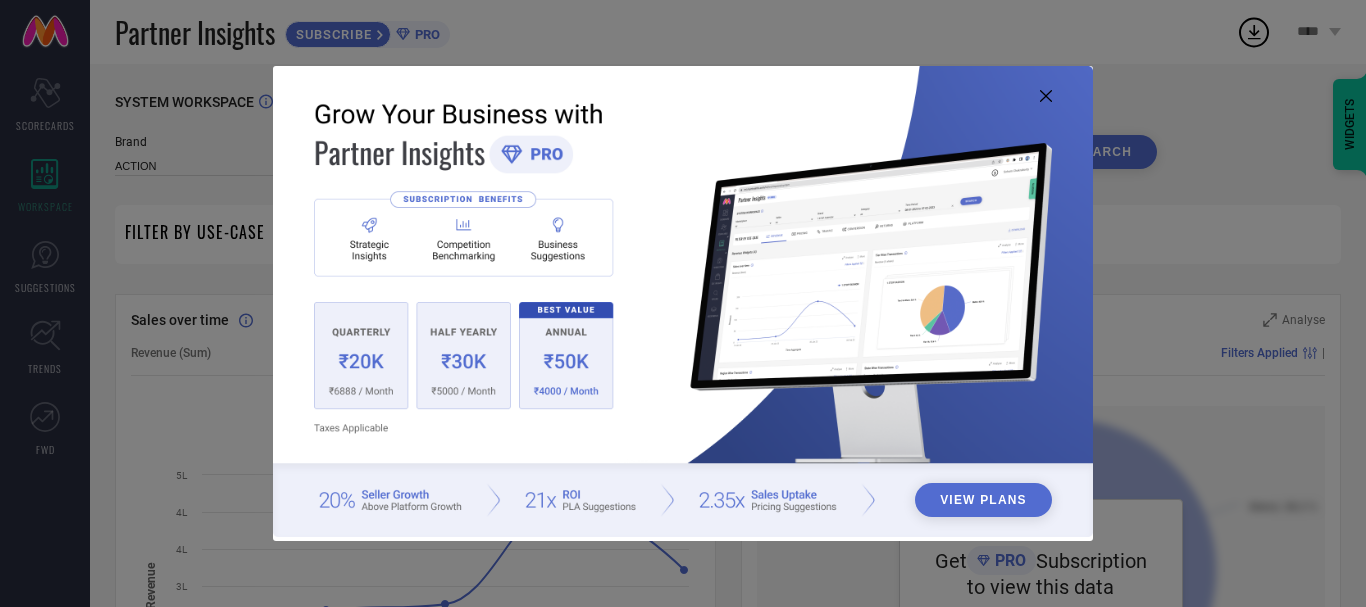 click 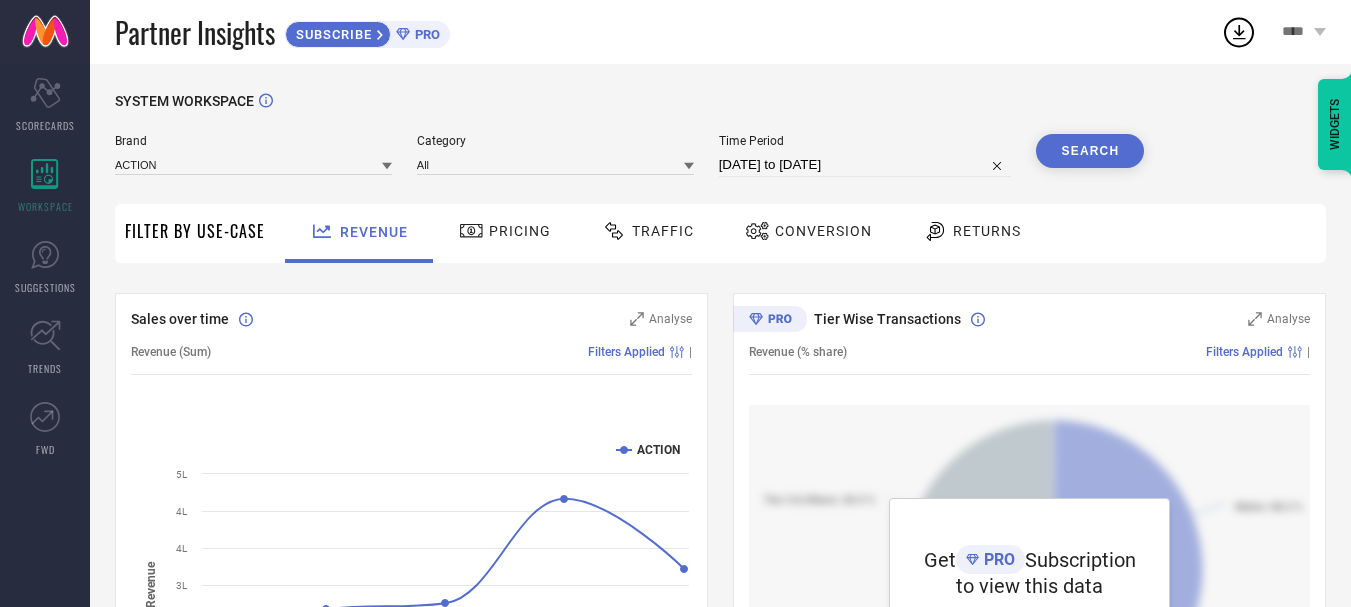 scroll, scrollTop: 0, scrollLeft: 0, axis: both 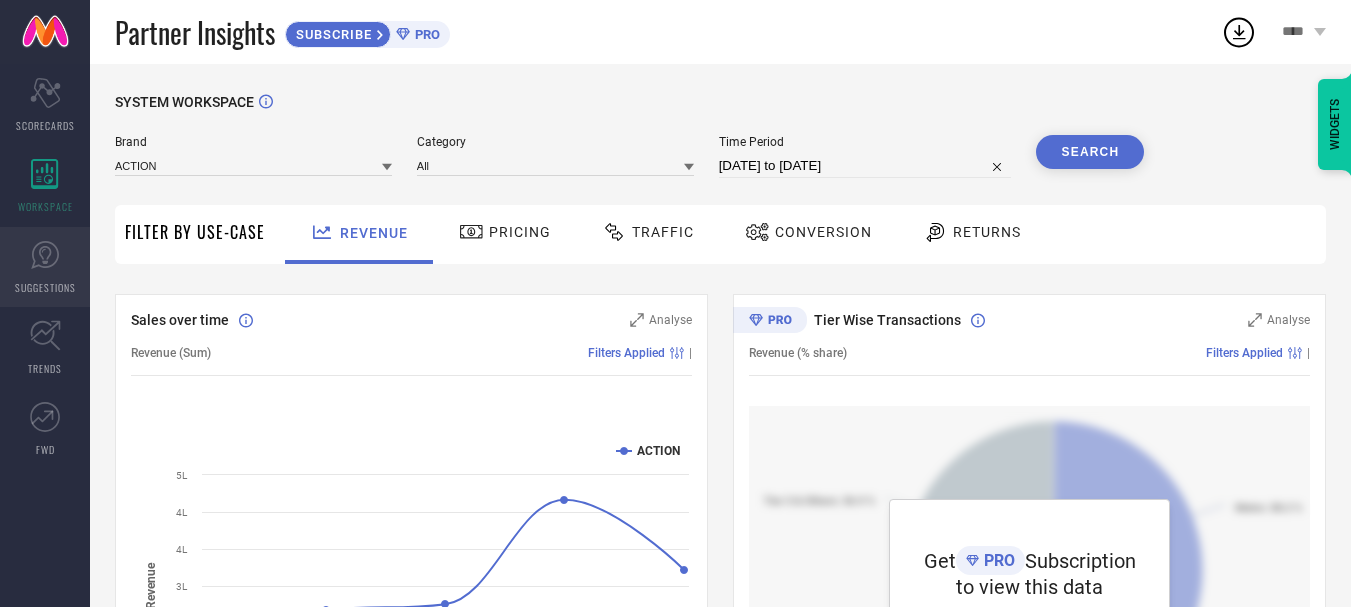 click on "SUGGESTIONS" at bounding box center (45, 267) 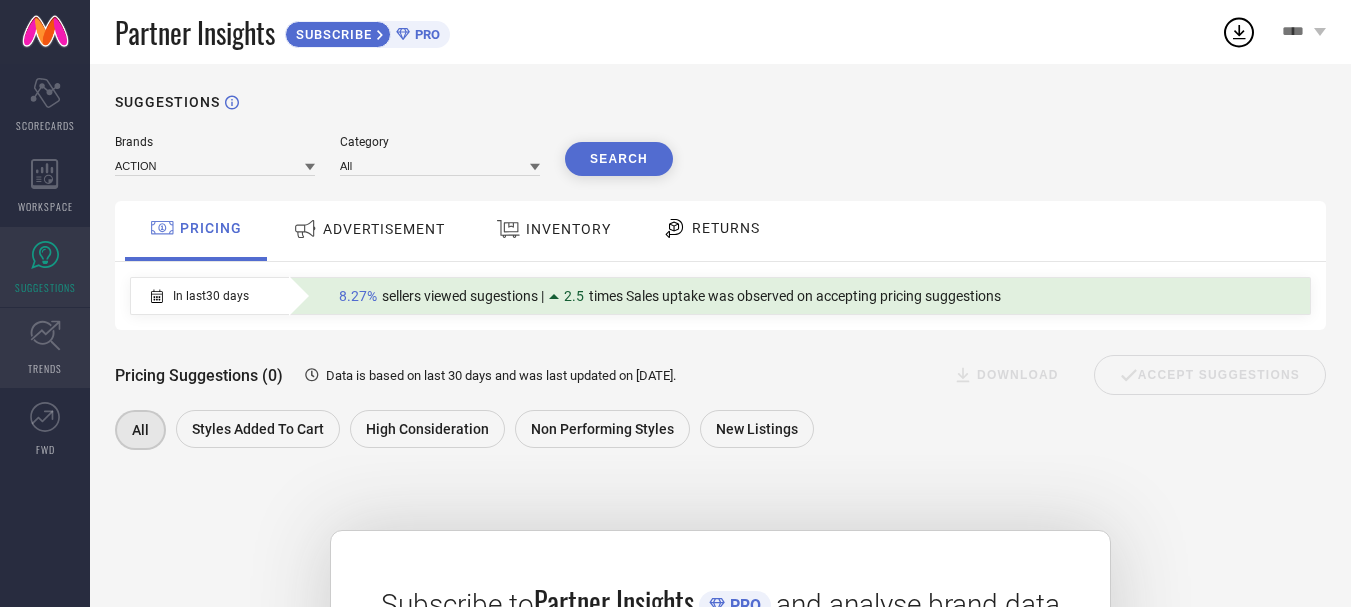 click 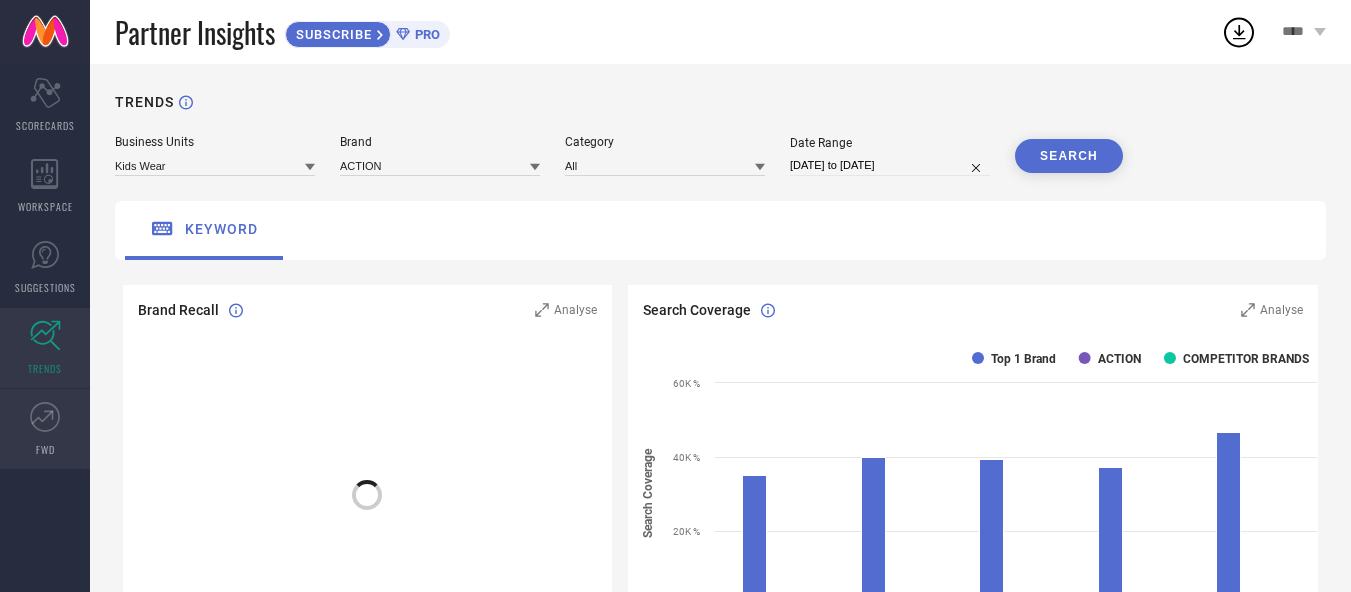 click 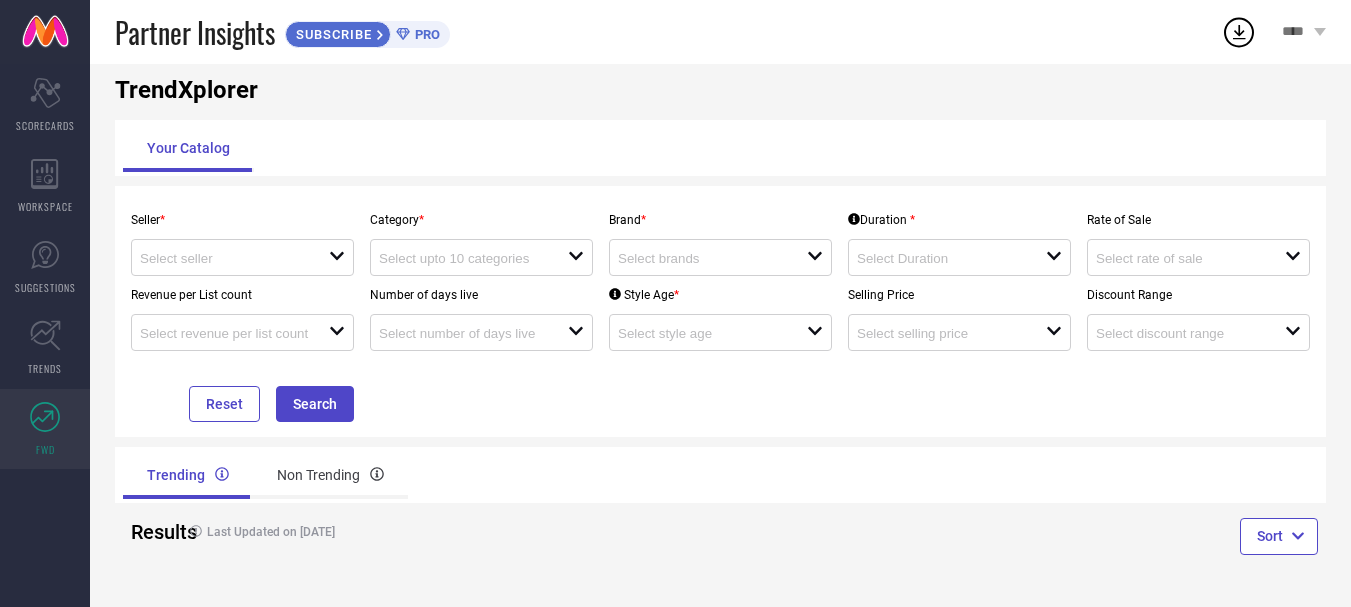 scroll, scrollTop: 0, scrollLeft: 0, axis: both 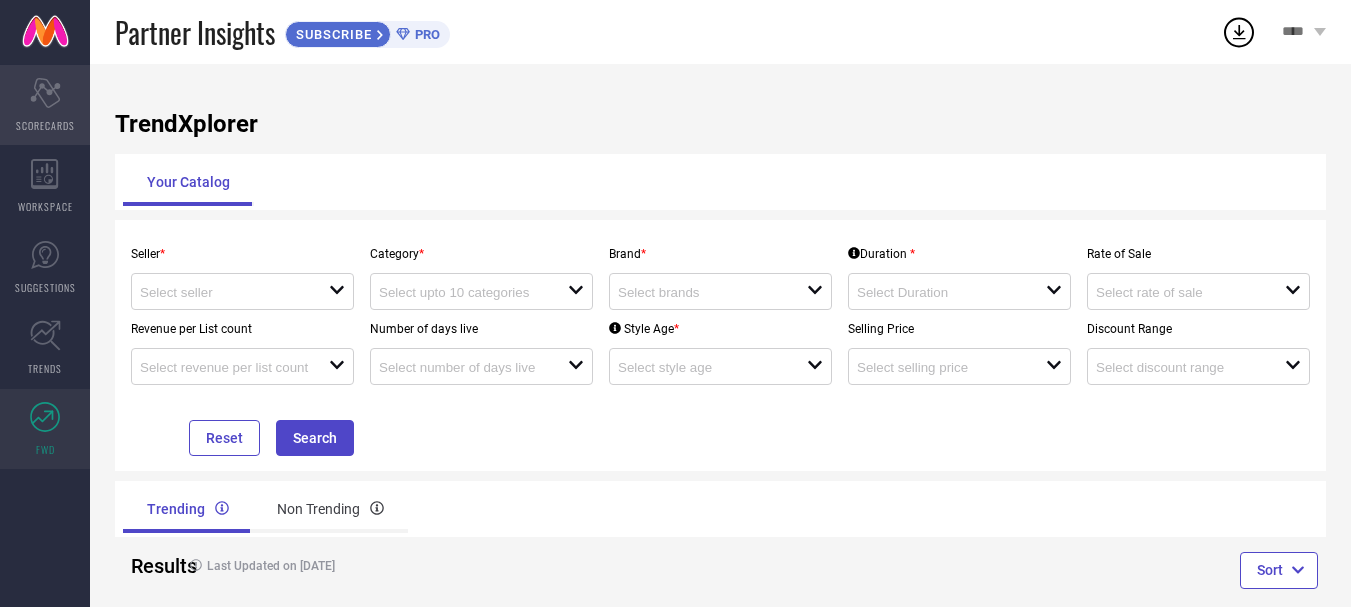 click 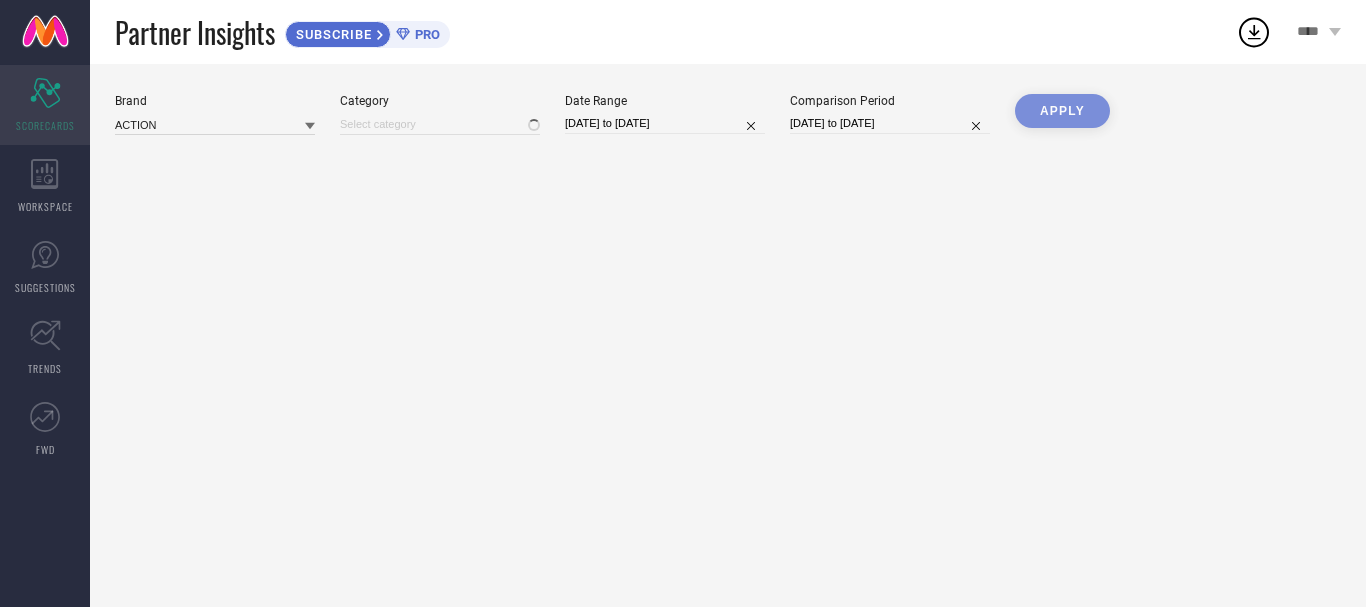 type on "All" 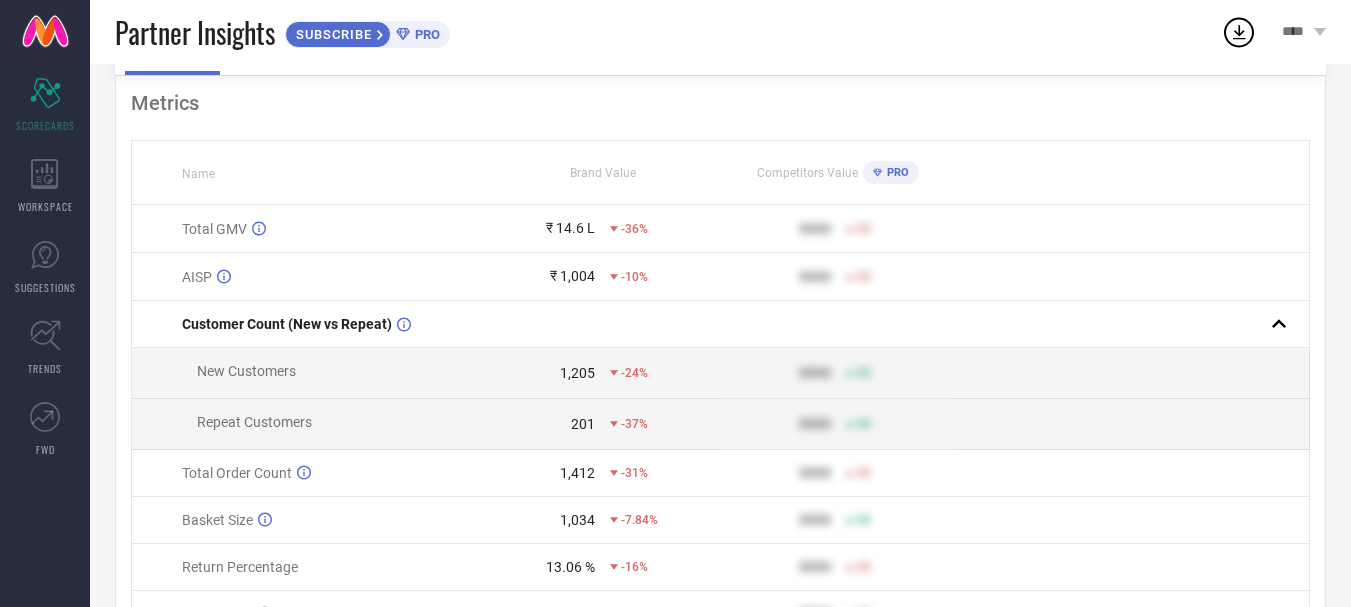 scroll, scrollTop: 0, scrollLeft: 0, axis: both 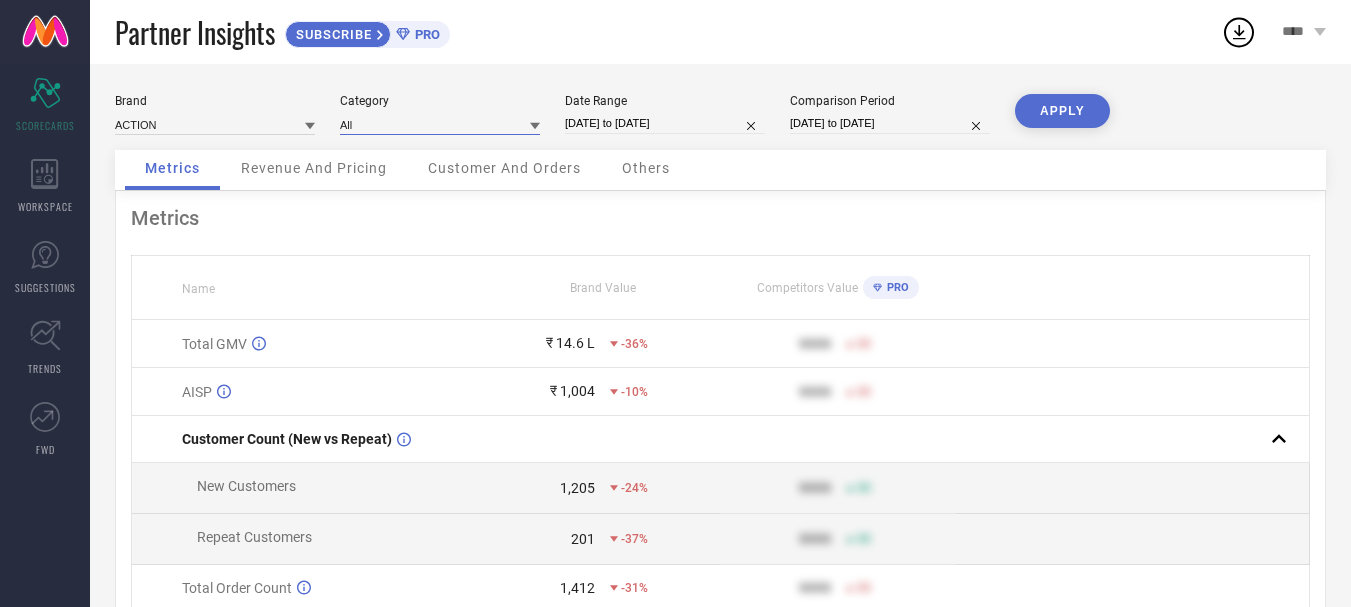 click at bounding box center (440, 124) 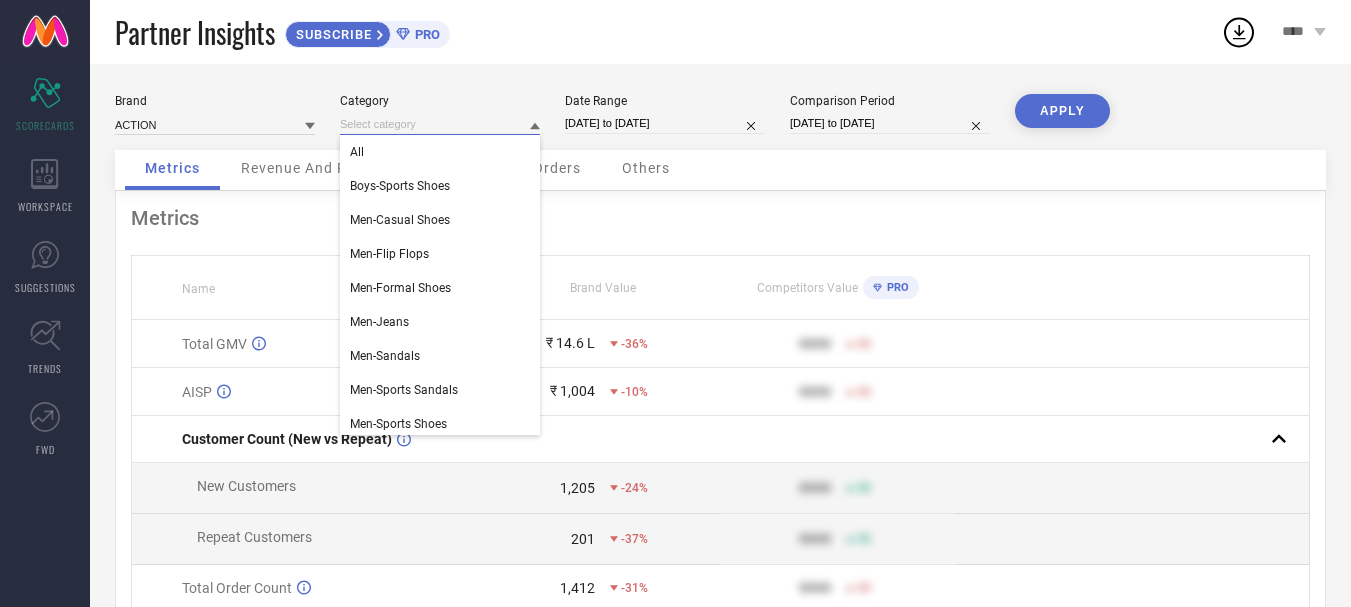 click at bounding box center (440, 124) 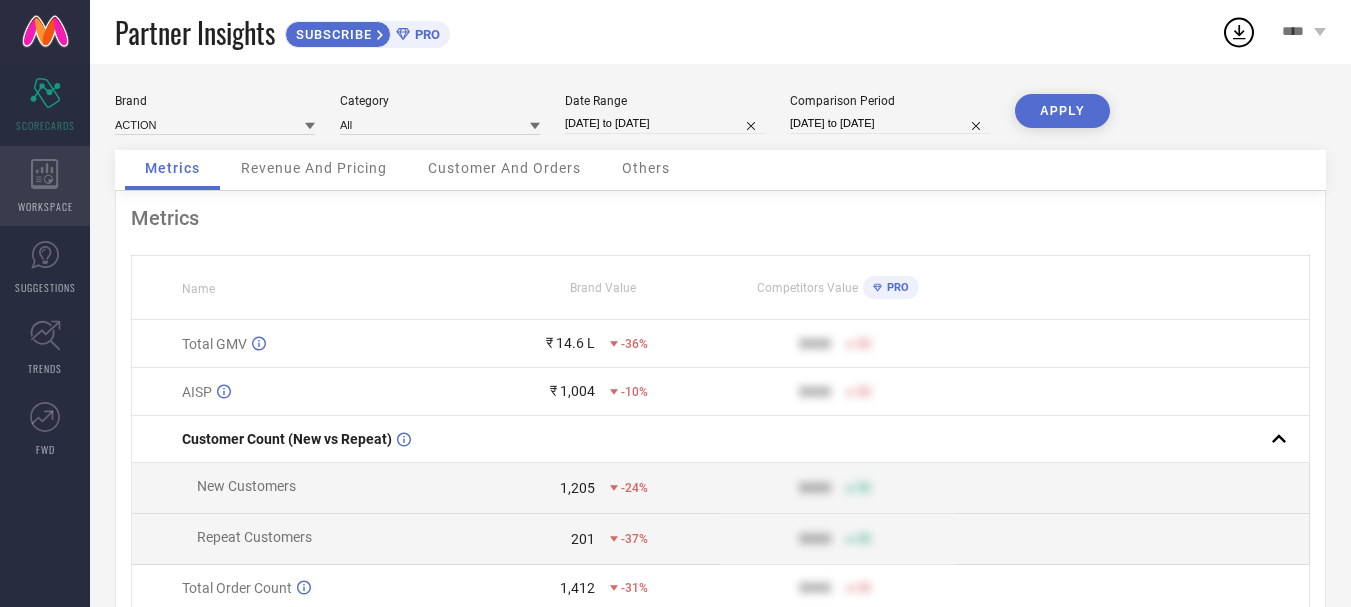 click 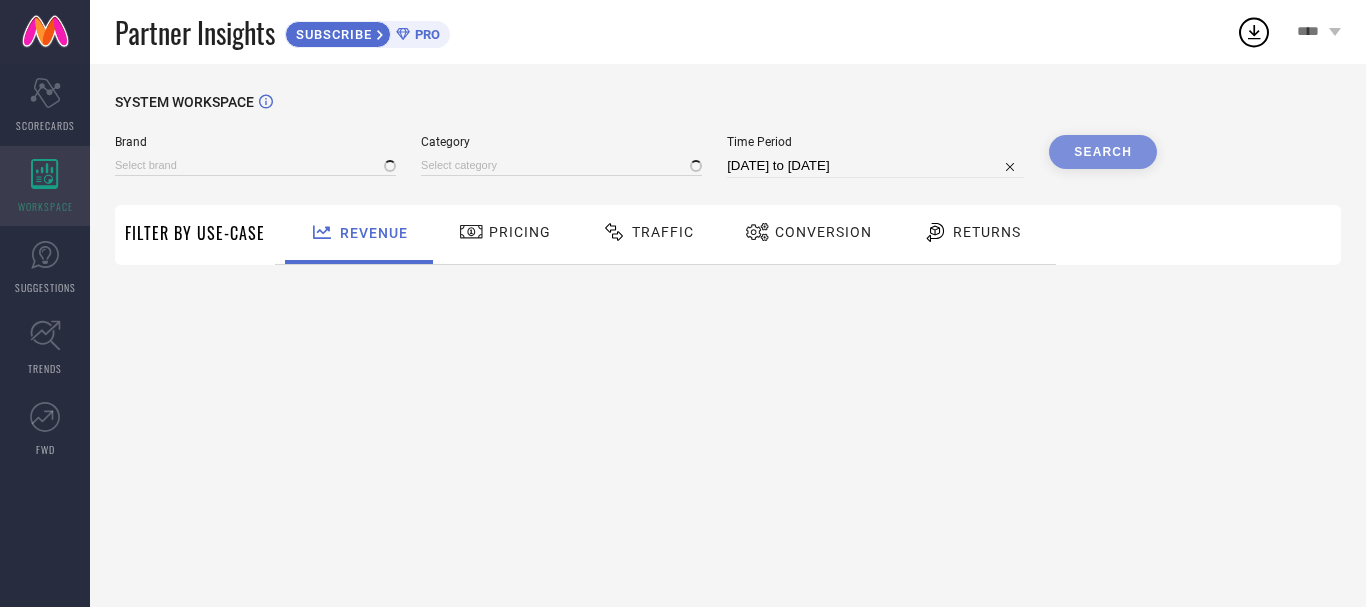 type on "ACTION" 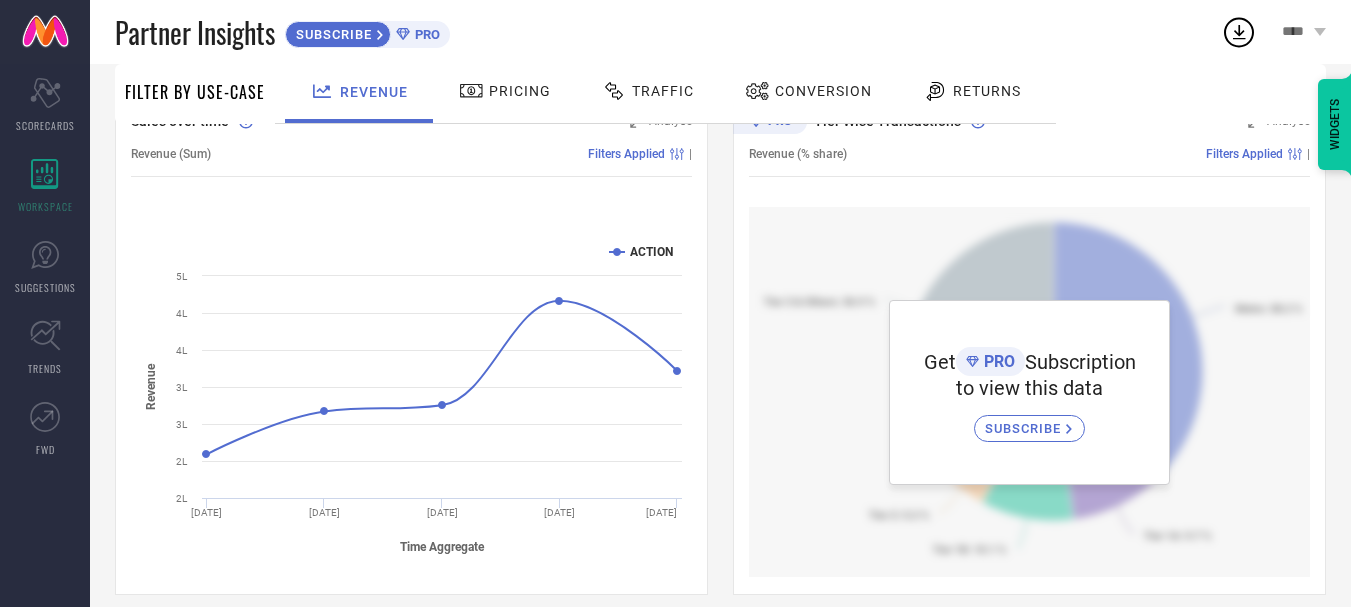 scroll, scrollTop: 600, scrollLeft: 0, axis: vertical 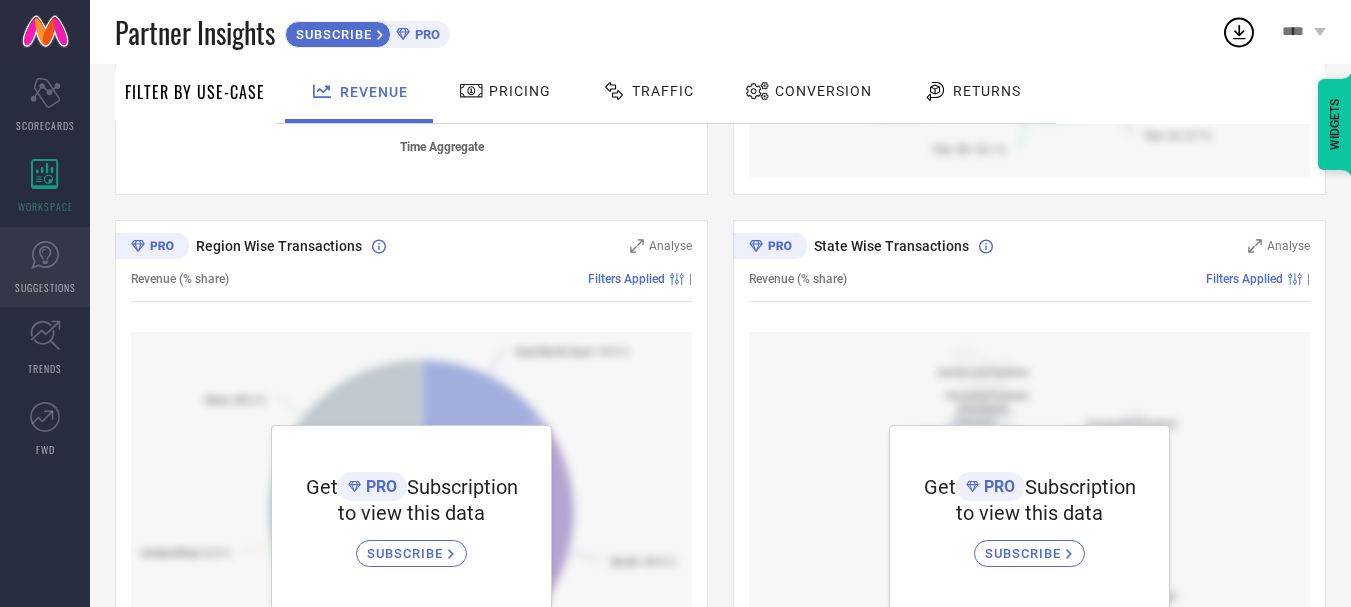 click on "SUGGESTIONS" at bounding box center [45, 267] 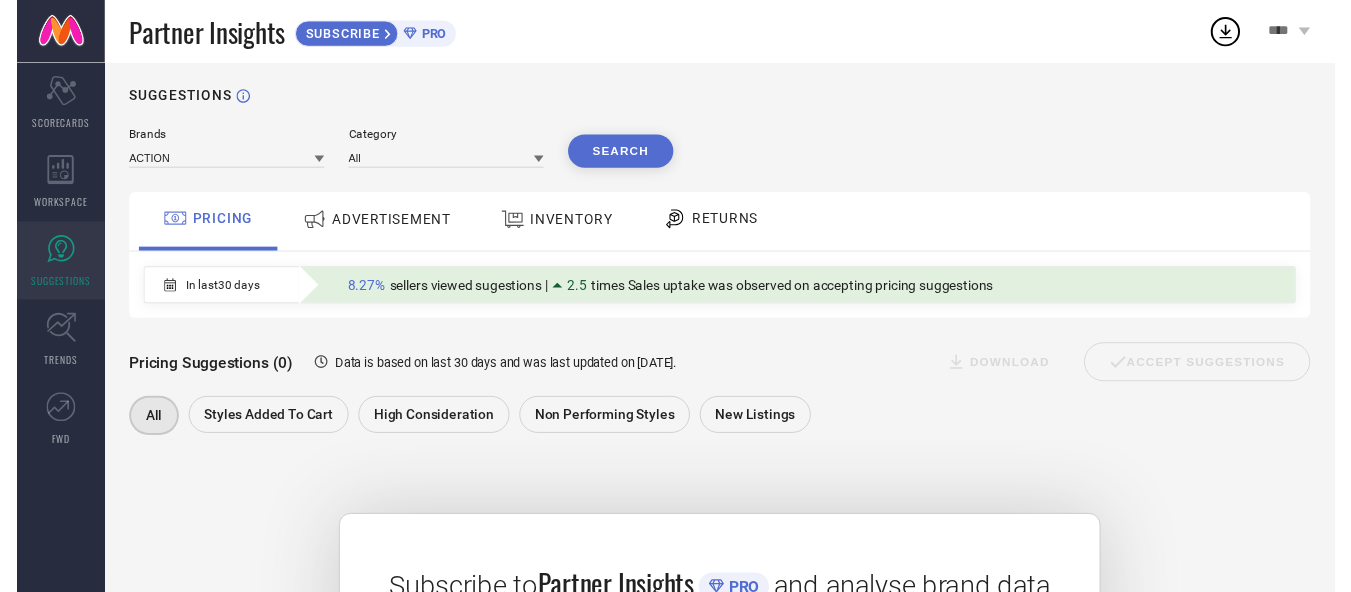 scroll, scrollTop: 0, scrollLeft: 0, axis: both 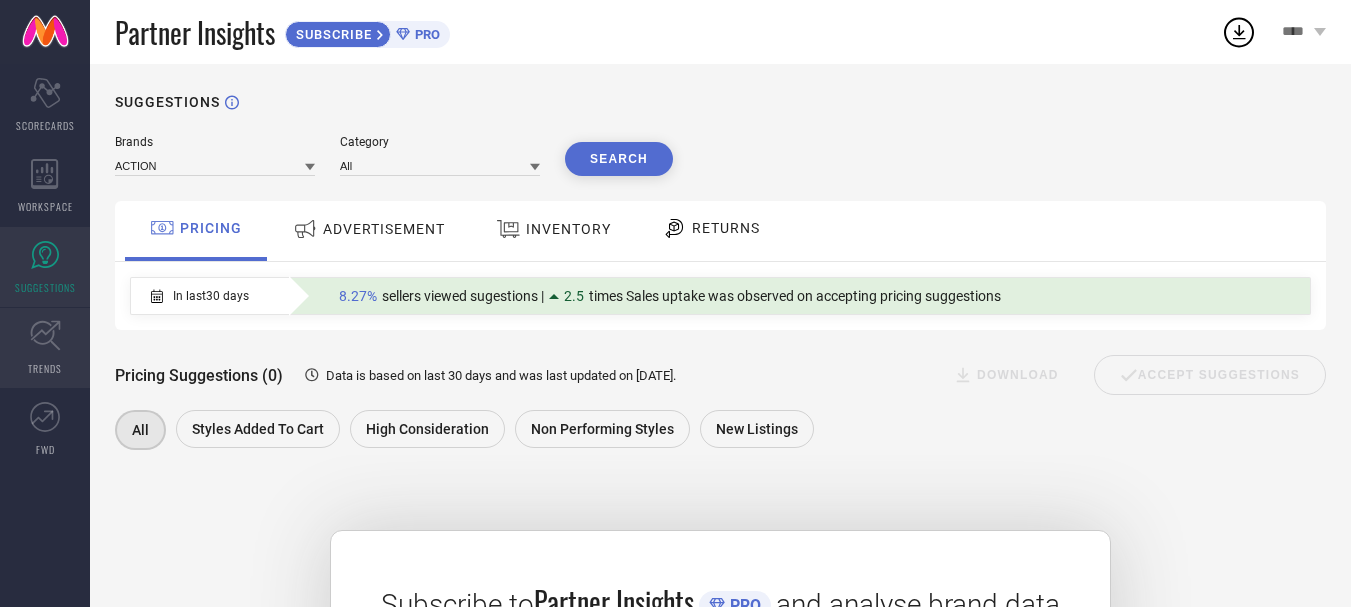 click on "TRENDS" at bounding box center [45, 348] 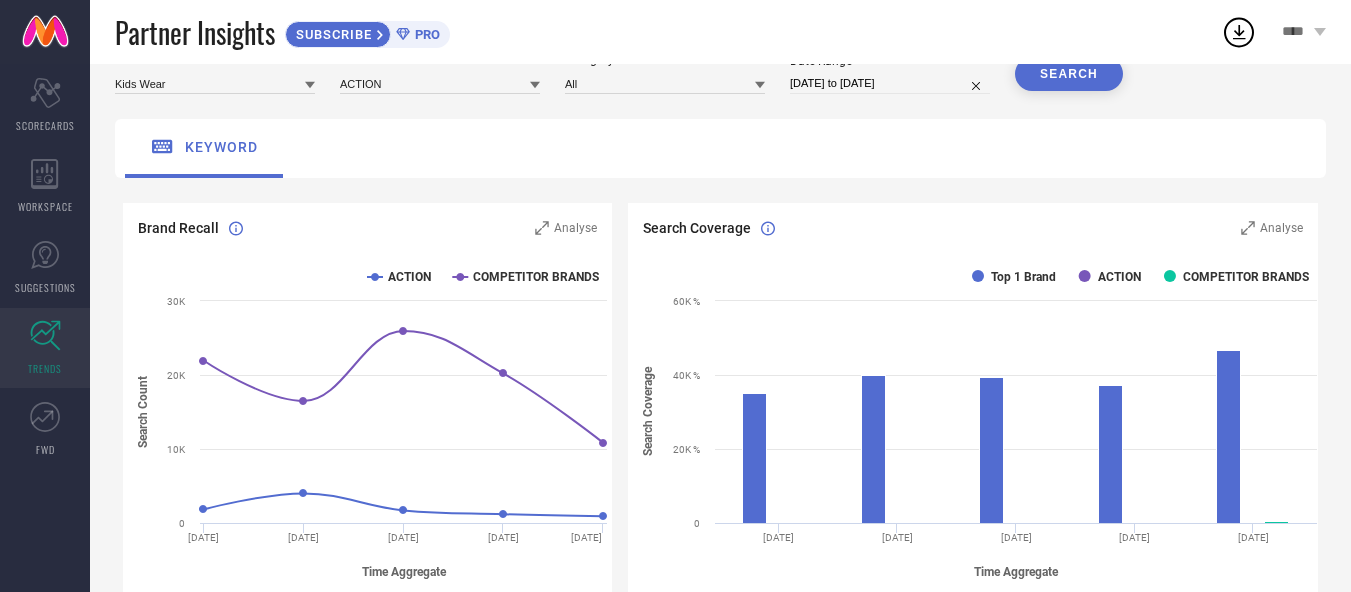 scroll, scrollTop: 0, scrollLeft: 0, axis: both 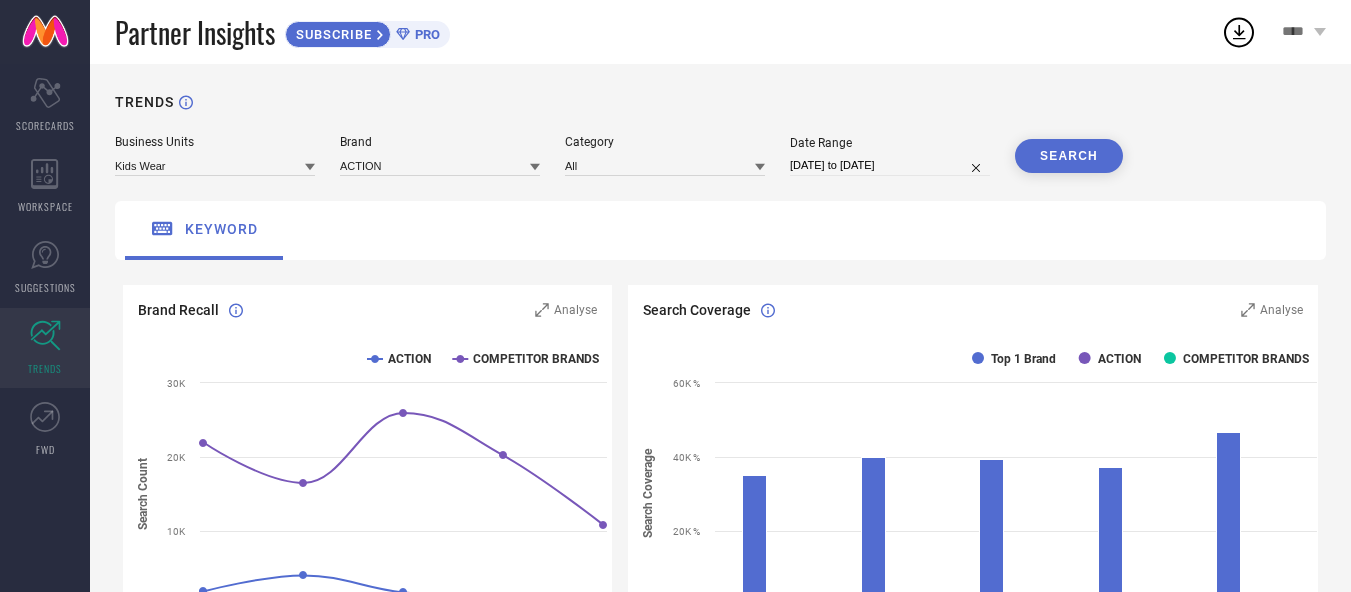 click on "****" at bounding box center (1295, 32) 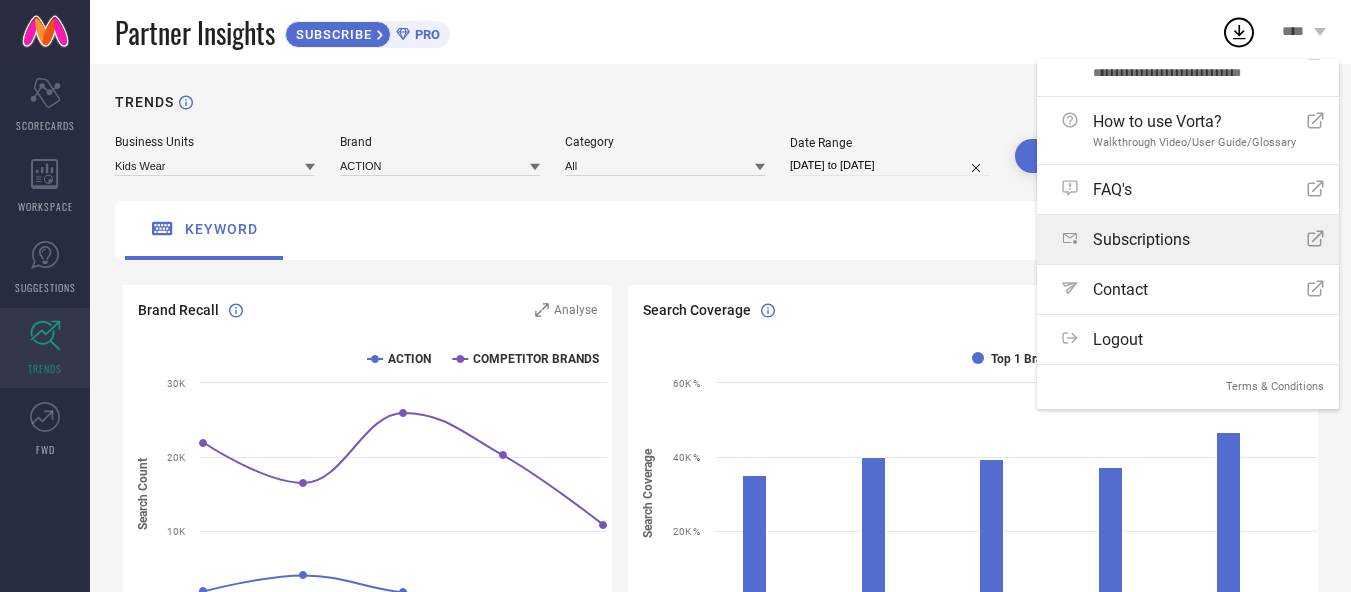 scroll, scrollTop: 0, scrollLeft: 0, axis: both 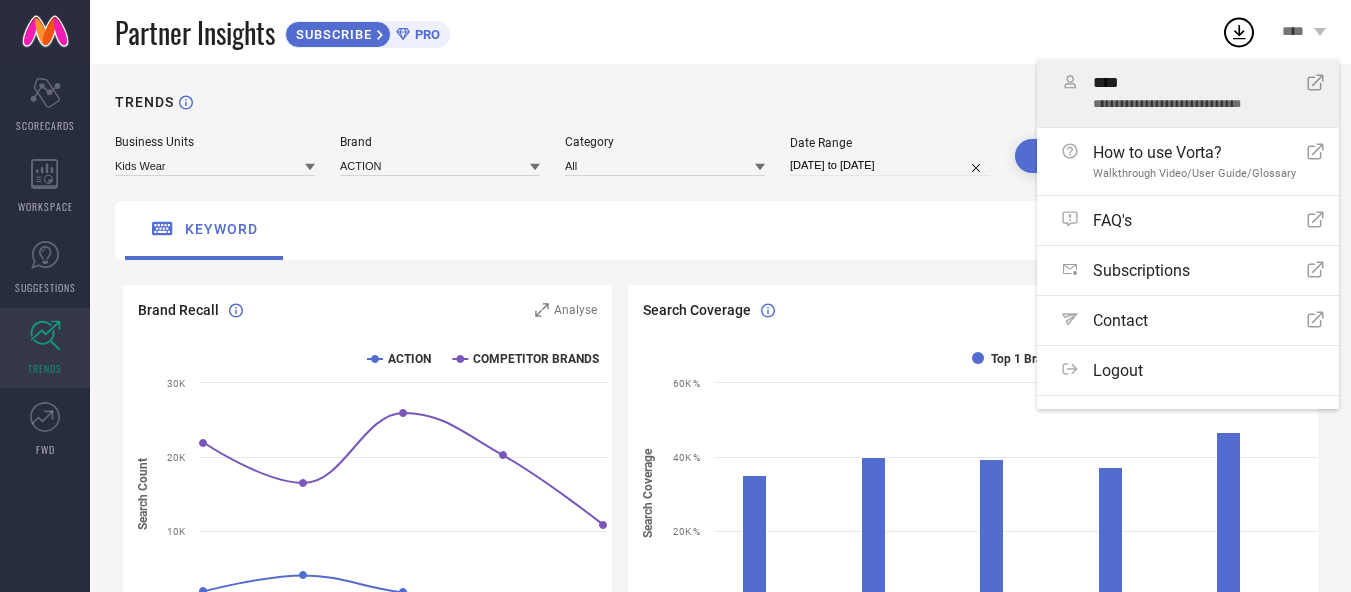 click on "**********" at bounding box center [1188, 93] 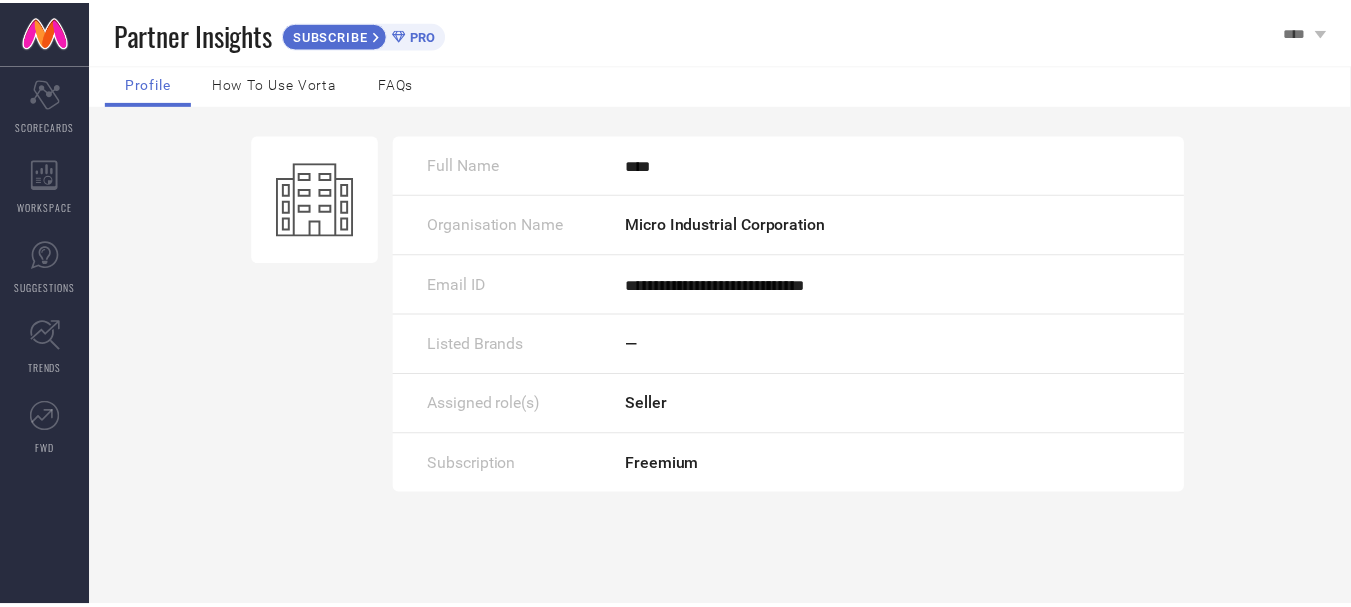 scroll, scrollTop: 0, scrollLeft: 0, axis: both 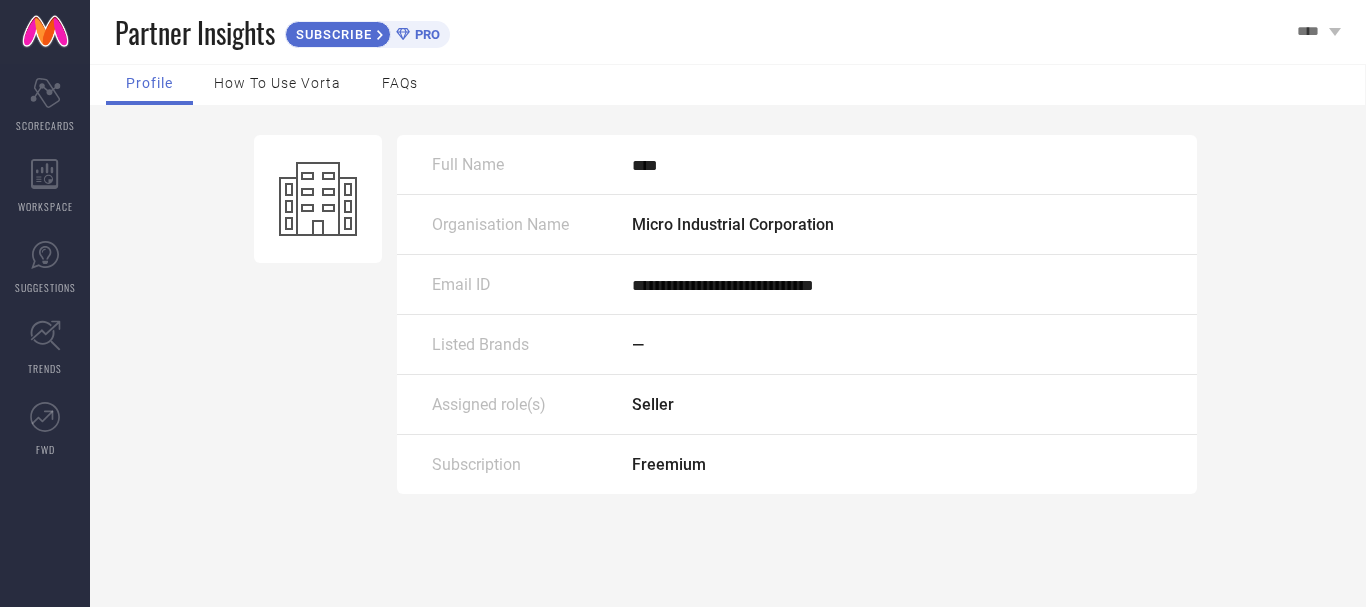 click on "How to use Vorta" at bounding box center [277, 83] 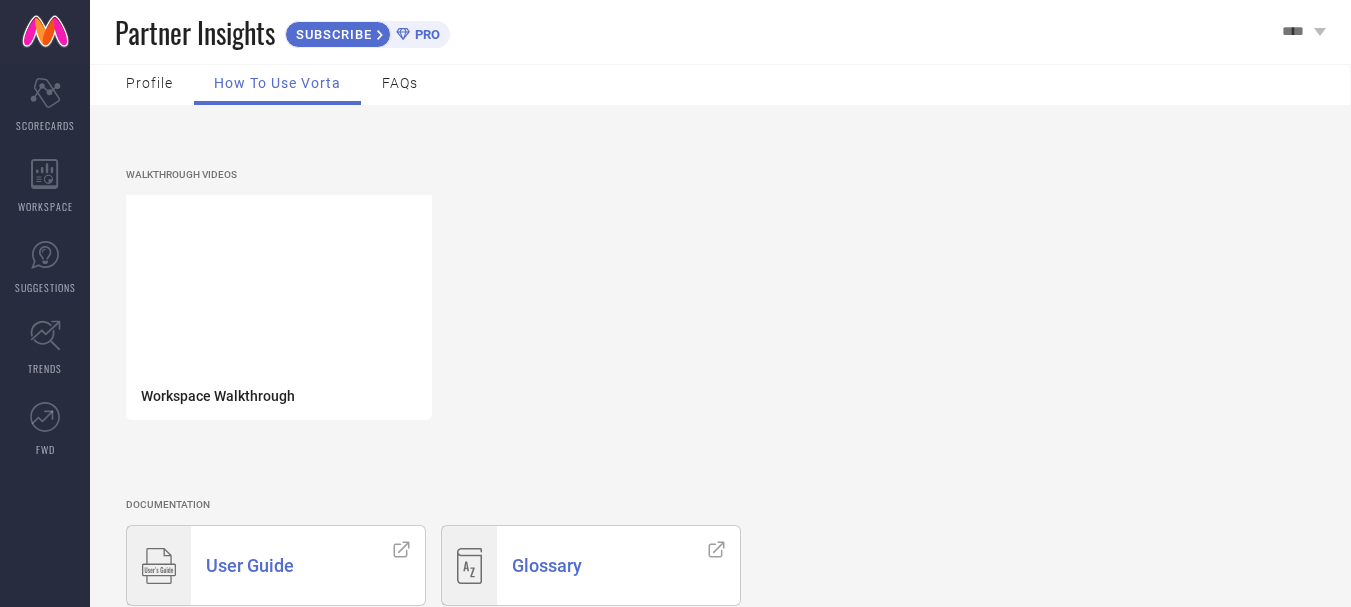click on "FAQs" at bounding box center (400, 85) 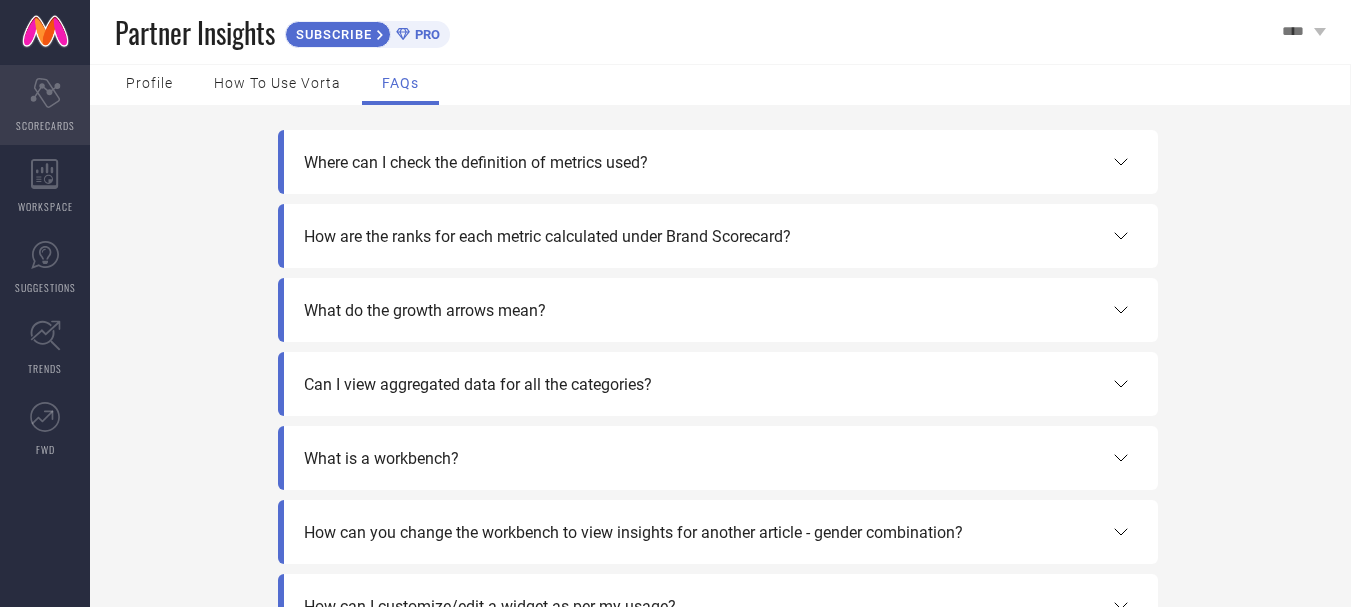 click on "Scorecard" 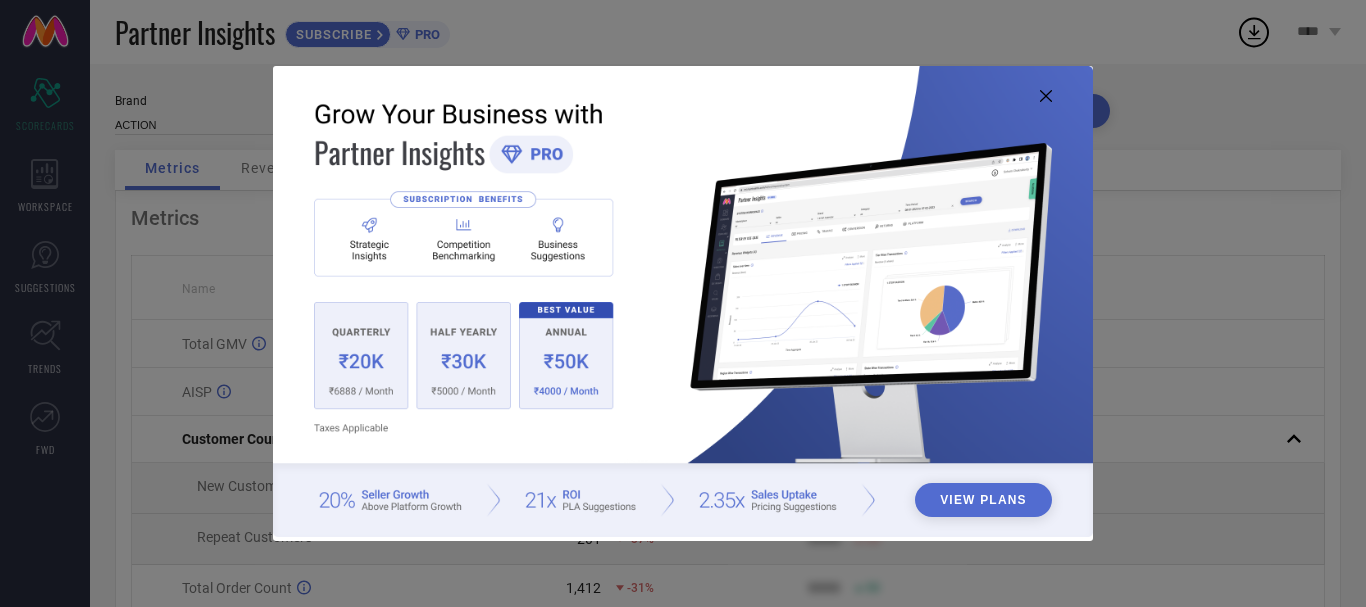 click 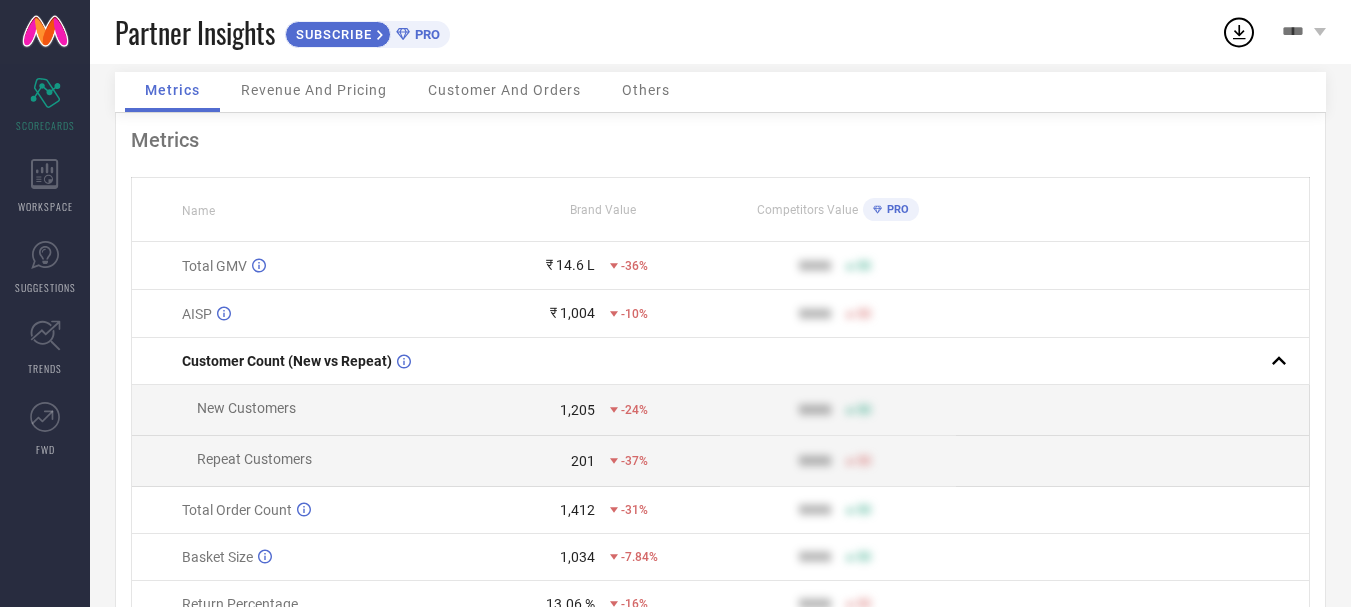 scroll, scrollTop: 0, scrollLeft: 0, axis: both 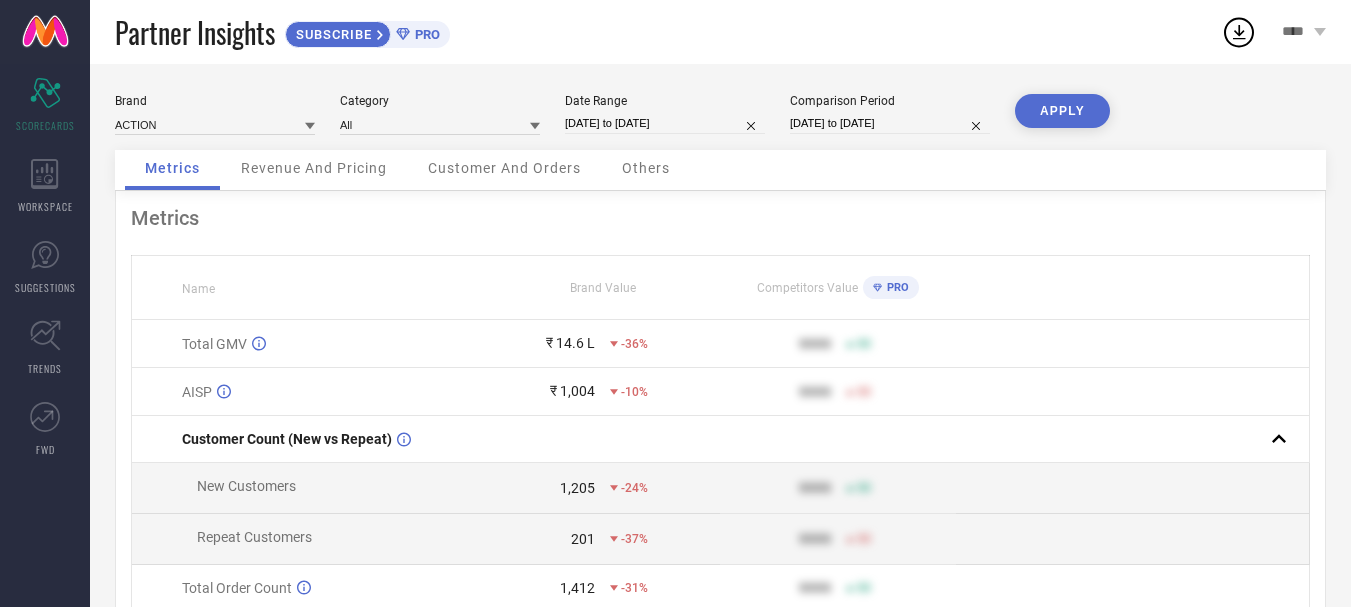 click on "Metrics Name Brand Value   Competitors Value   PRO Total GMV ₹ 14.6 L   -36% 9999   50 AISP ₹ 1,004   -10% 9999   50 Customer Count (New vs Repeat)  New Customers 1,205   -24% 9999   50 Repeat Customers 201   -37% 9999   50 Total Order Count  1,412   -31% 9999   50 Basket Size  1,034   -7.84% 9999   50 Return Percentage  13.06 %   -16% 9999   50 Style Count  692   -15% 9999   50" at bounding box center (720, 497) 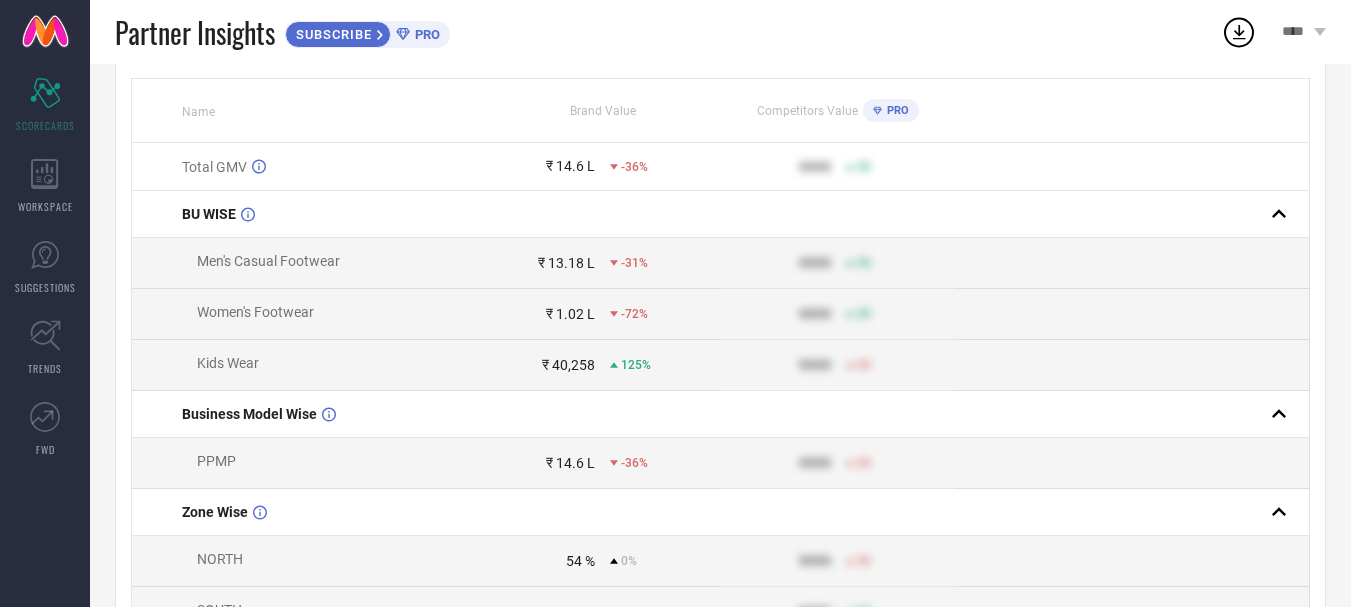 scroll, scrollTop: 0, scrollLeft: 0, axis: both 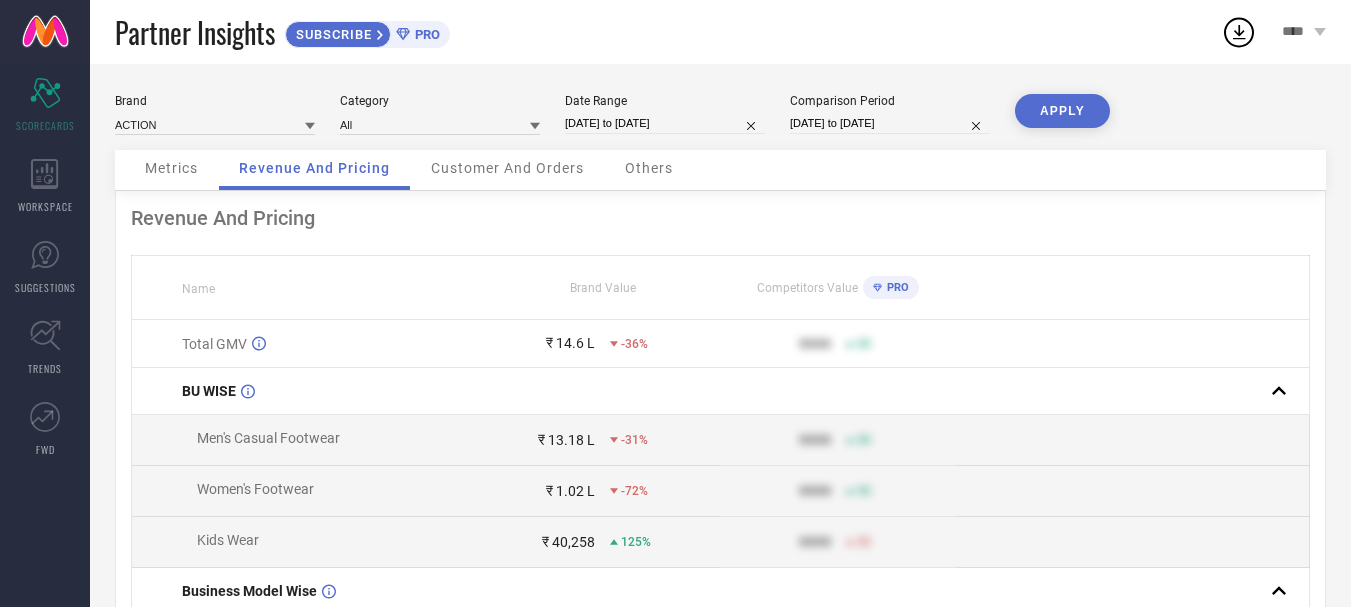 click on "Customer And Orders" at bounding box center (507, 168) 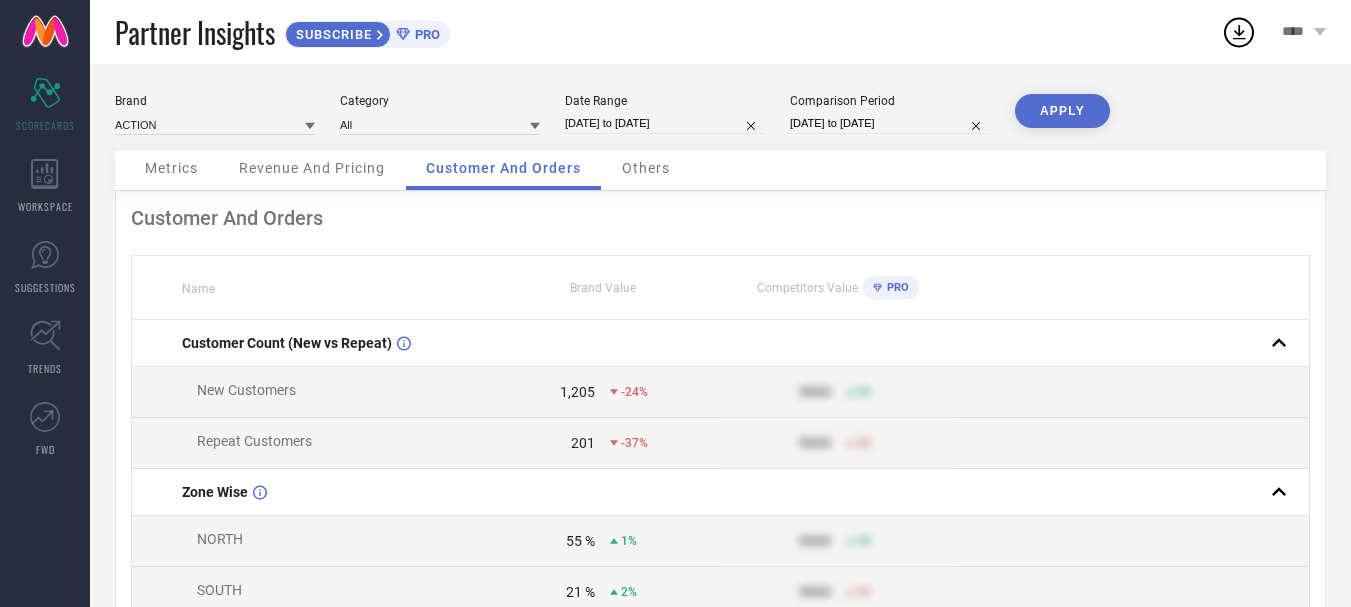 click on "Others" at bounding box center [646, 168] 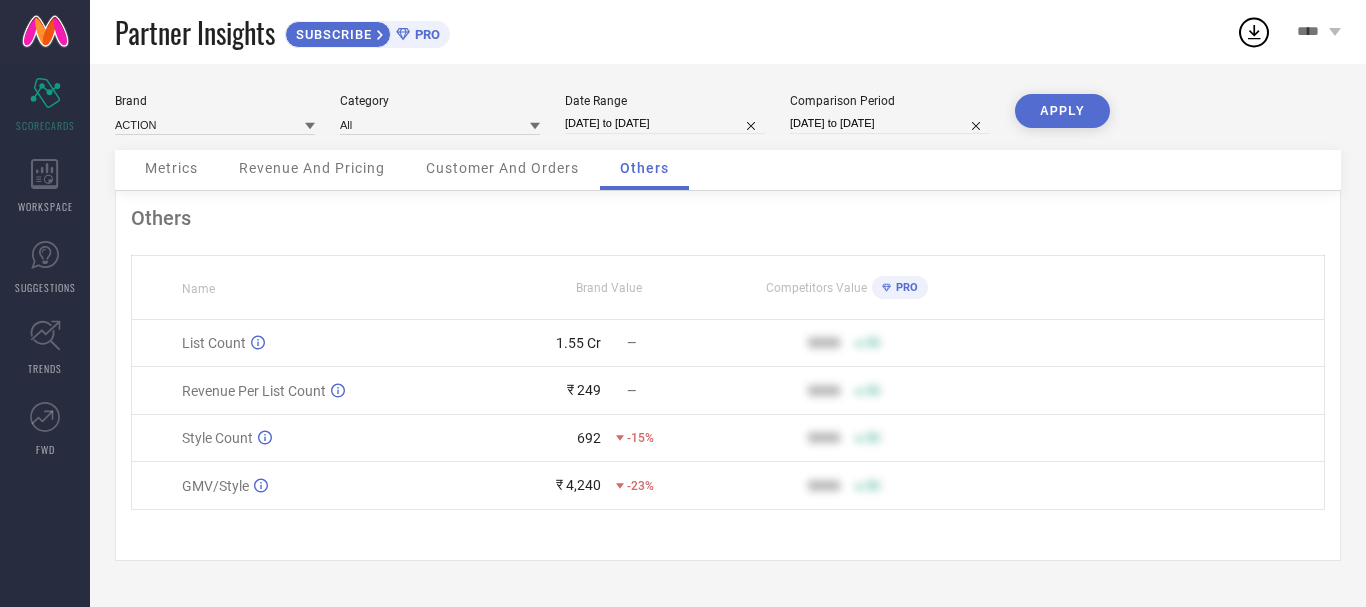click on "Customer And Orders" at bounding box center (502, 170) 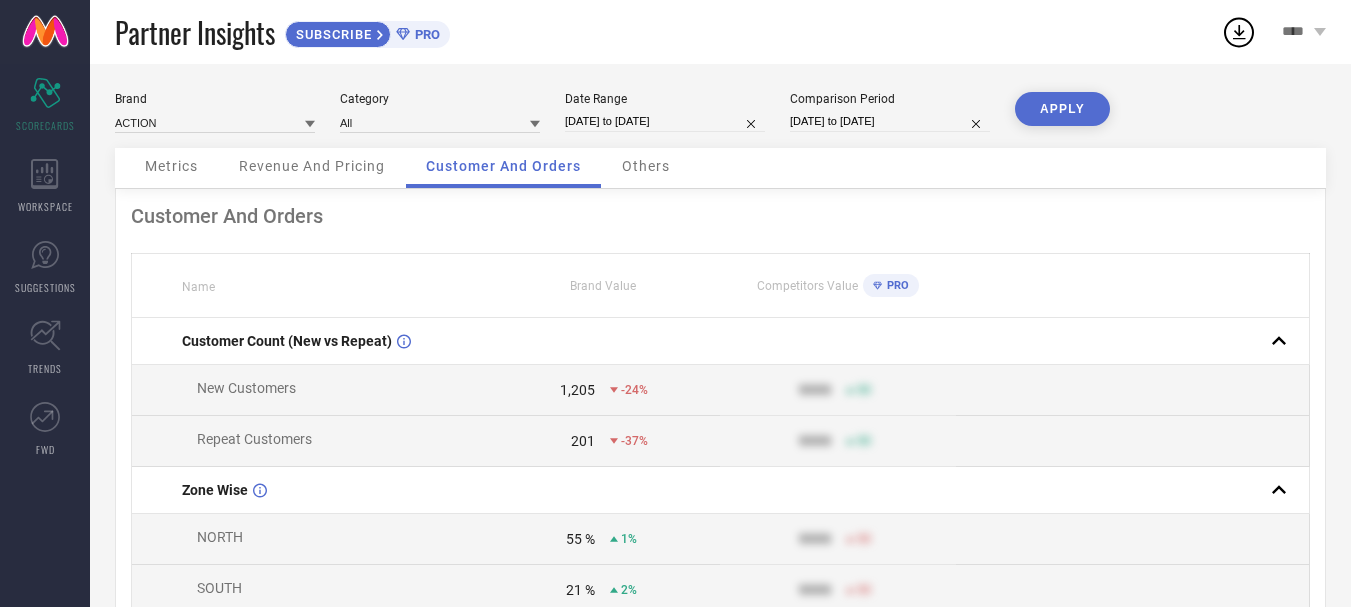 scroll, scrollTop: 0, scrollLeft: 0, axis: both 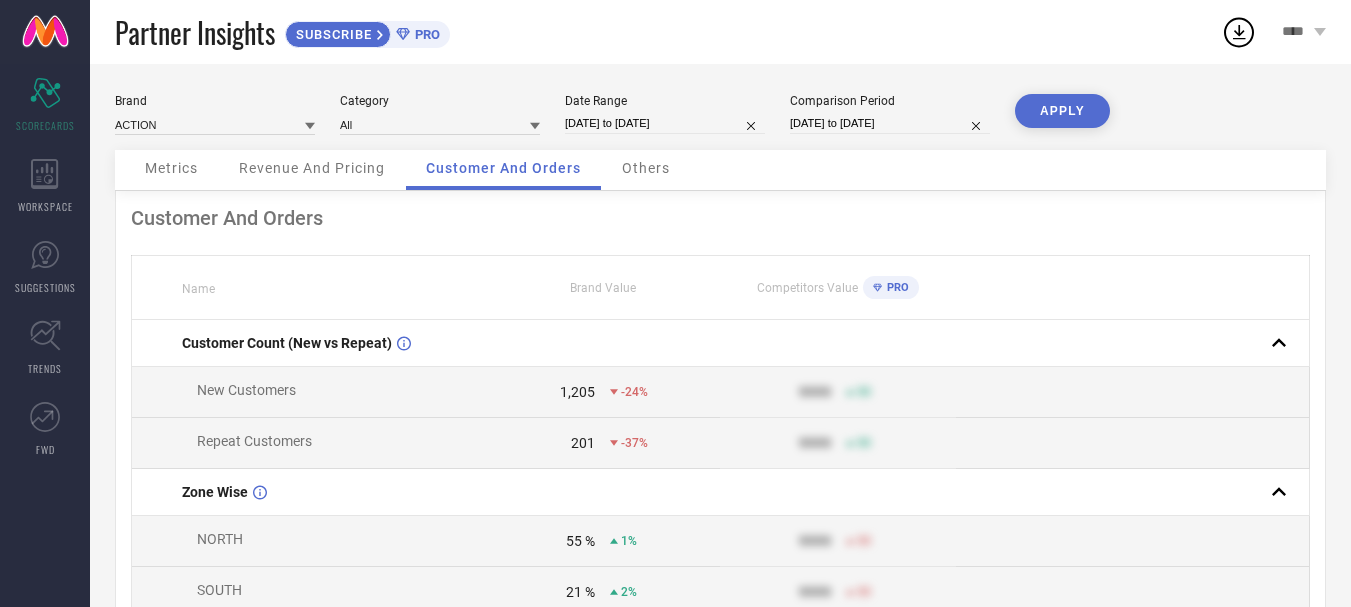 click on "Revenue And Pricing" at bounding box center [312, 168] 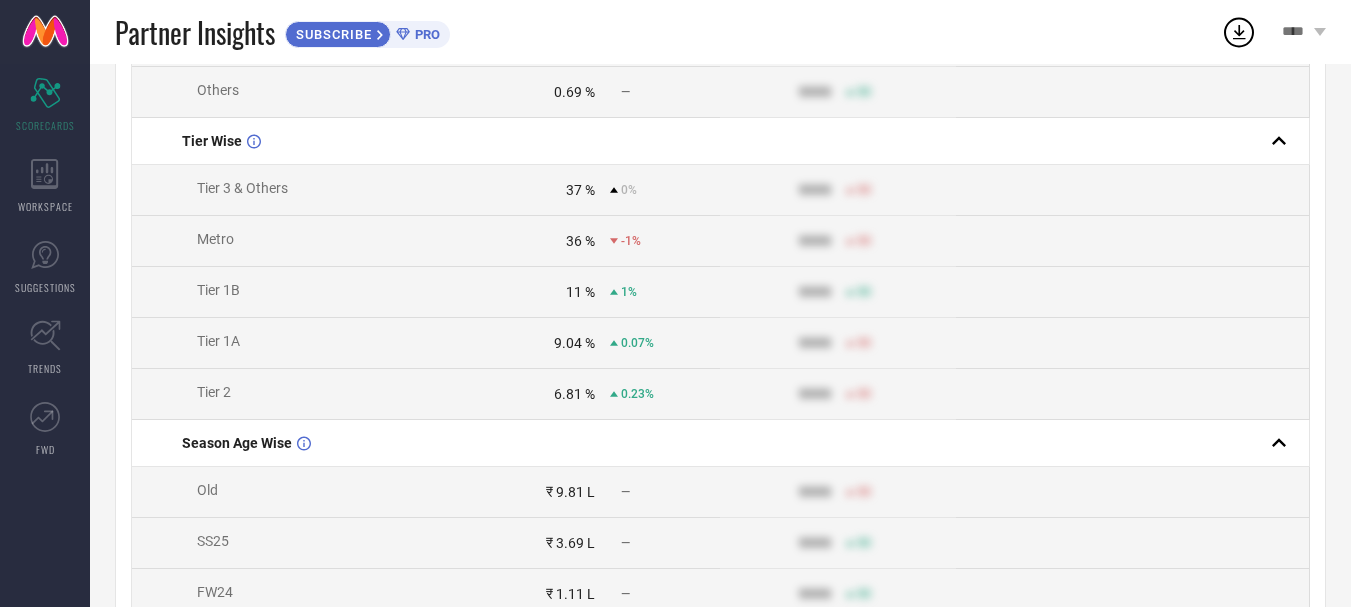 scroll, scrollTop: 767, scrollLeft: 0, axis: vertical 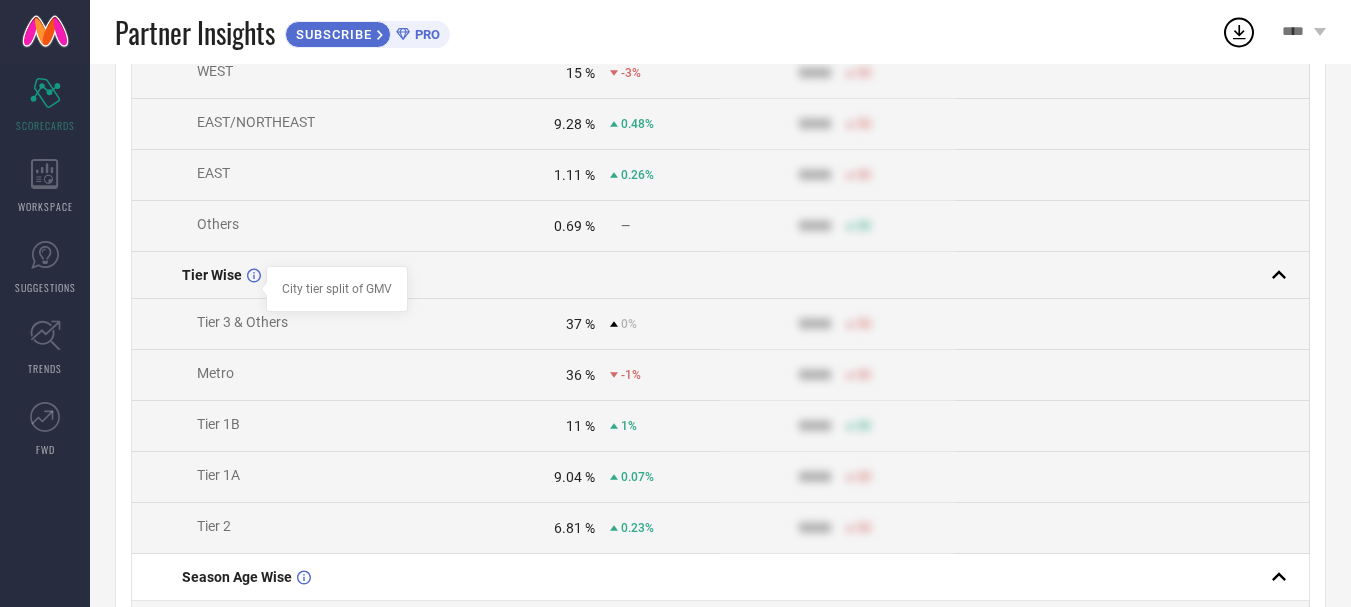 click 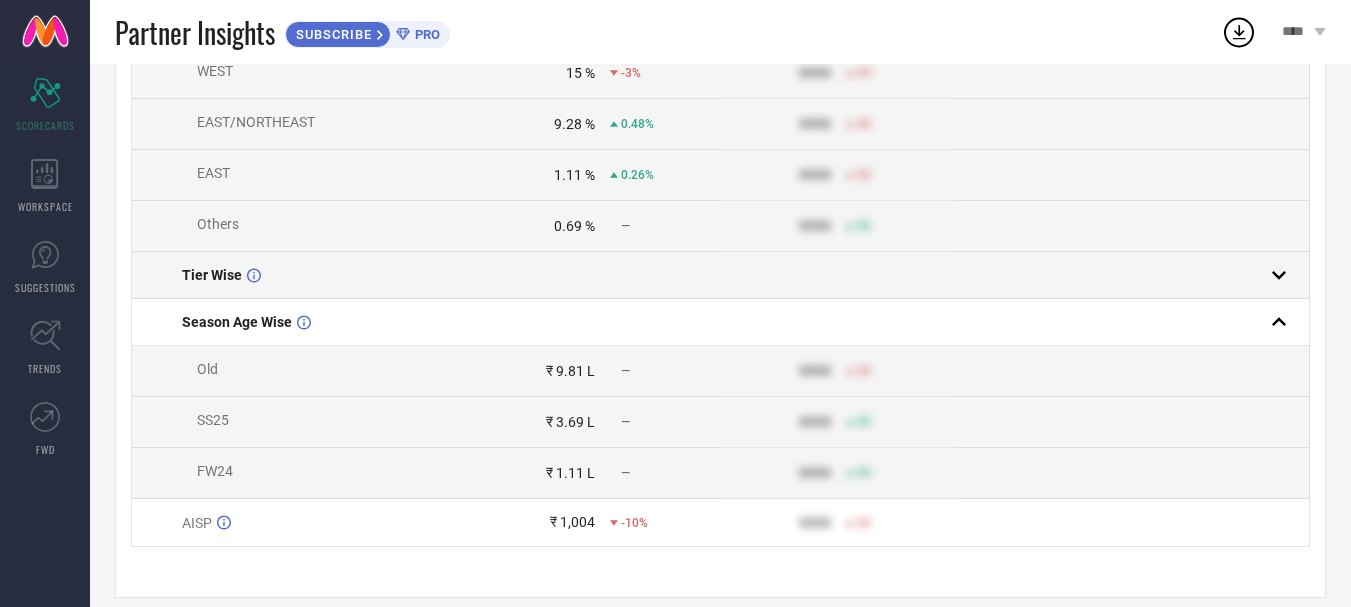 click 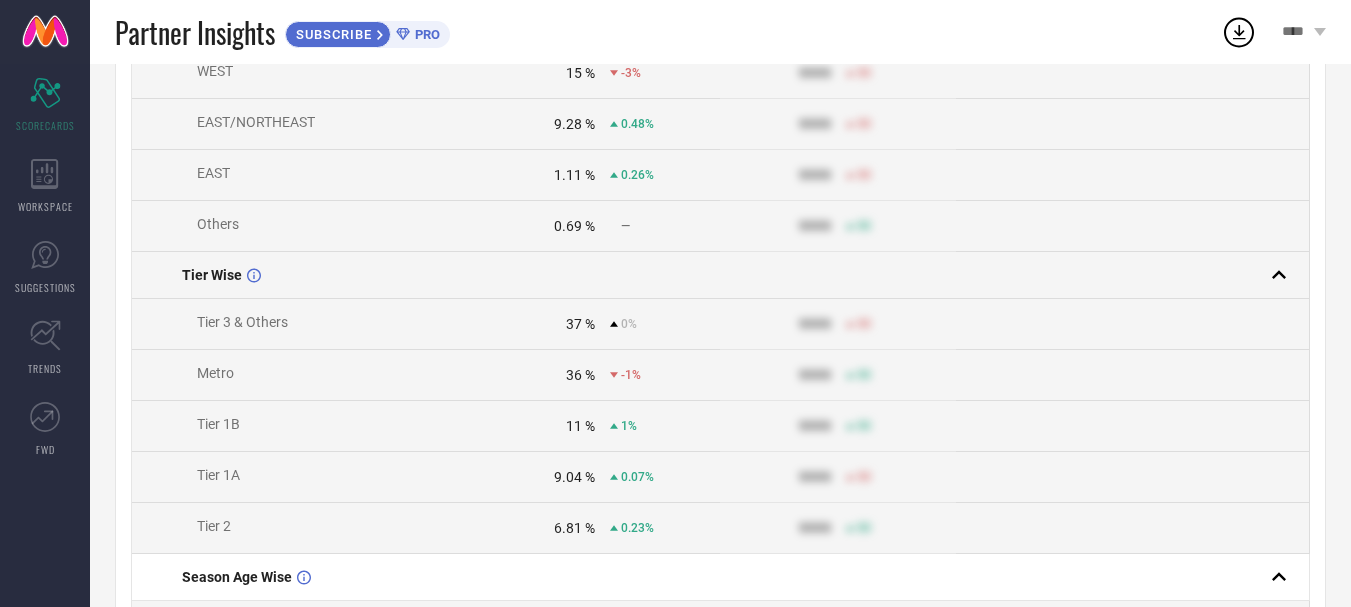 click 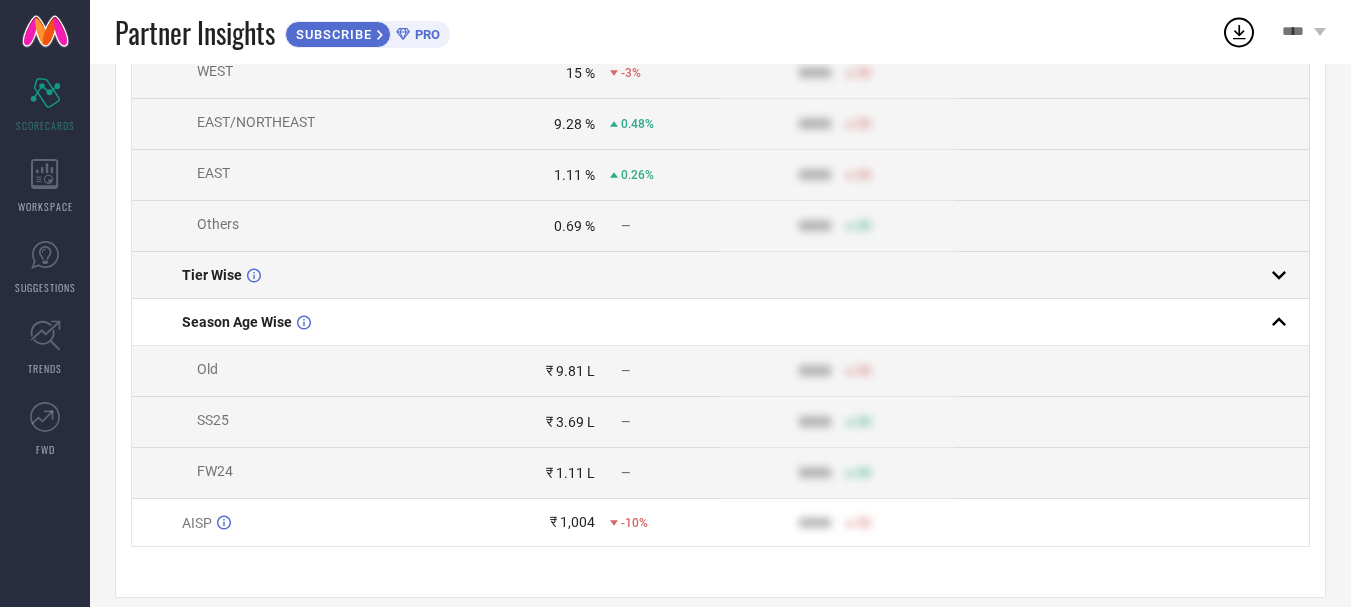 click 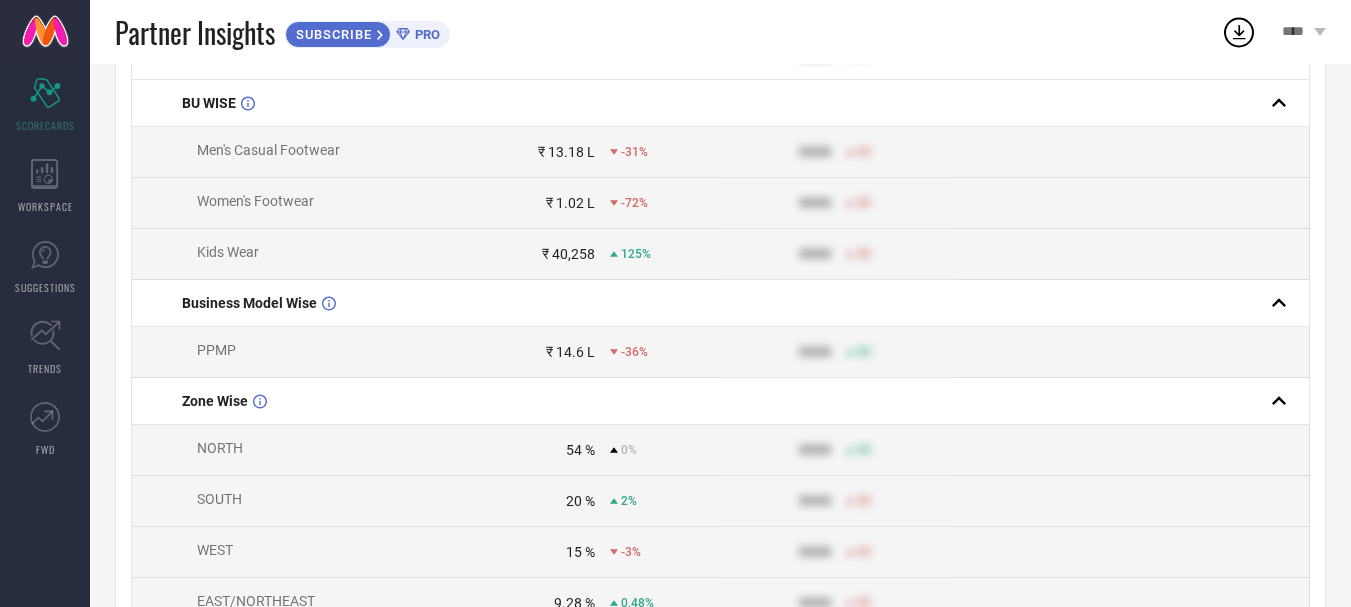scroll, scrollTop: 0, scrollLeft: 0, axis: both 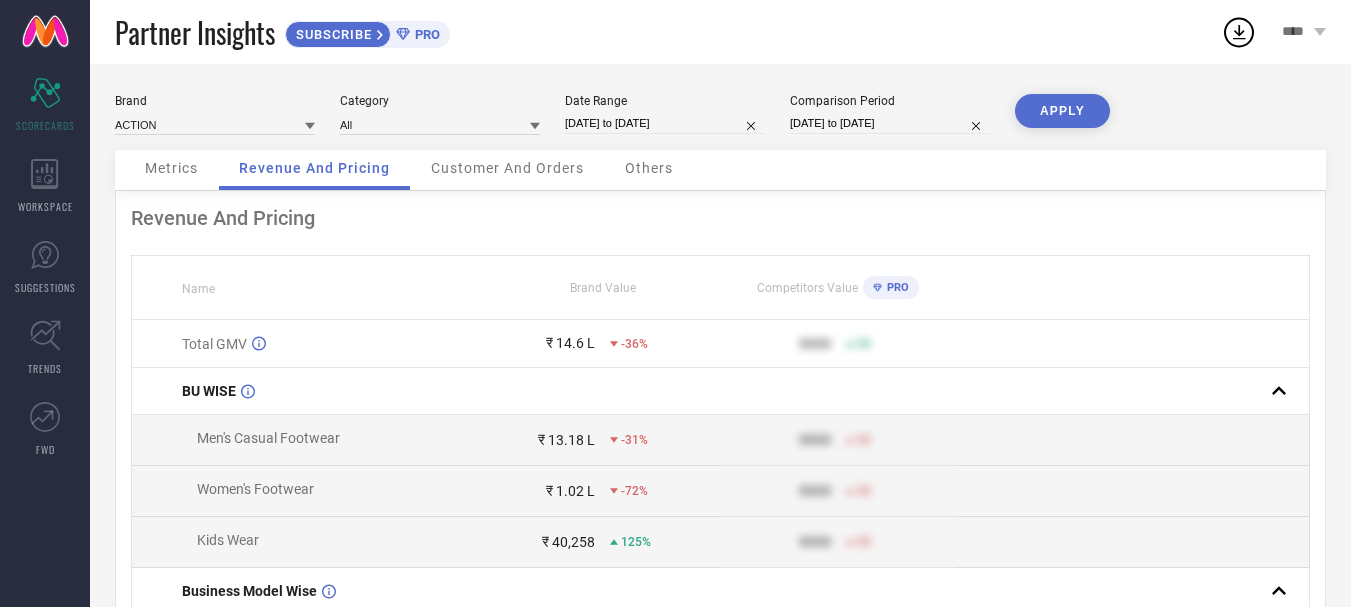 click on "Metrics" at bounding box center [171, 168] 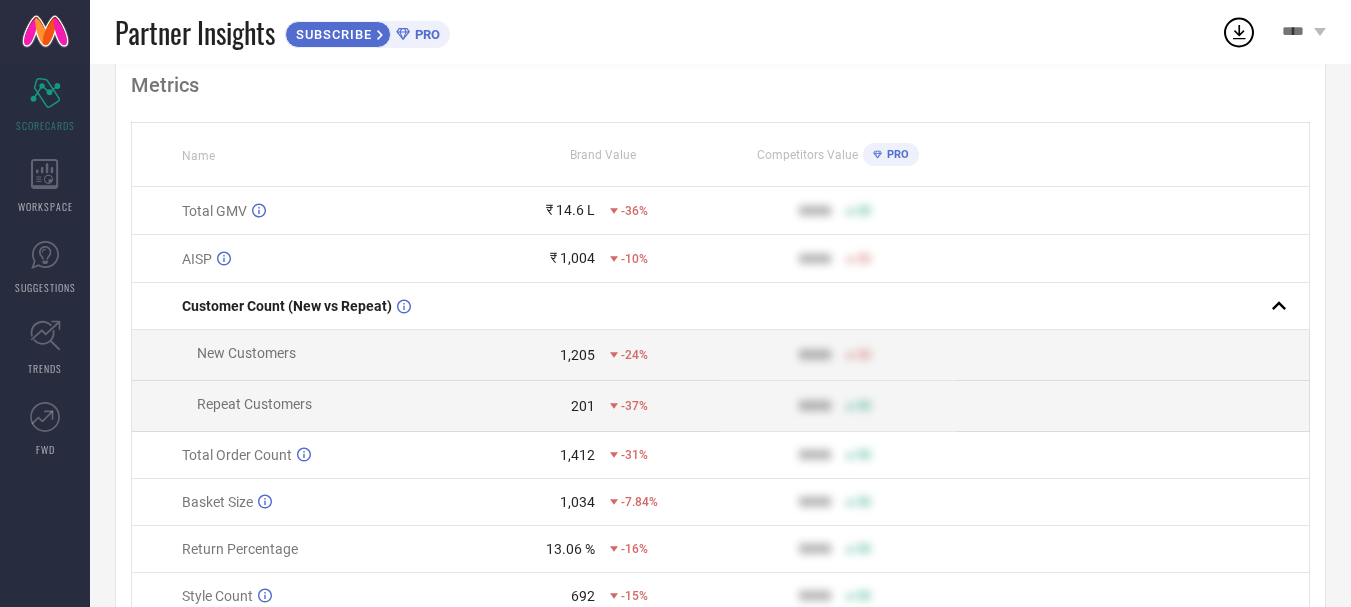 scroll, scrollTop: 0, scrollLeft: 0, axis: both 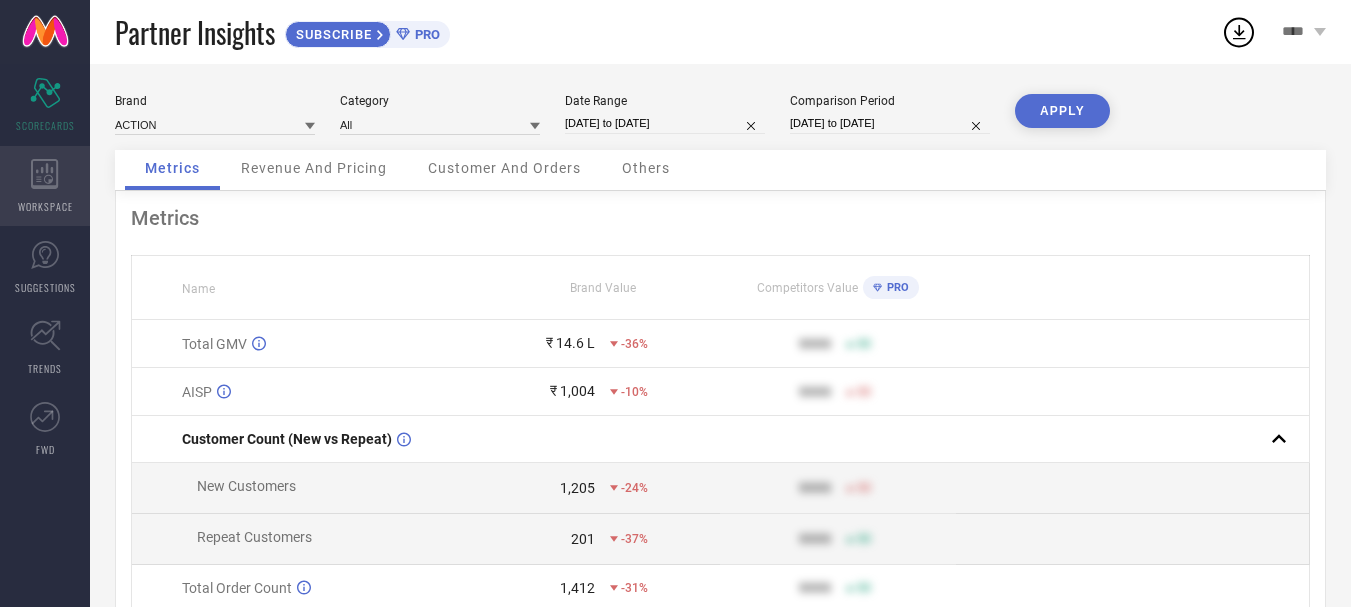 click on "WORKSPACE" at bounding box center (45, 186) 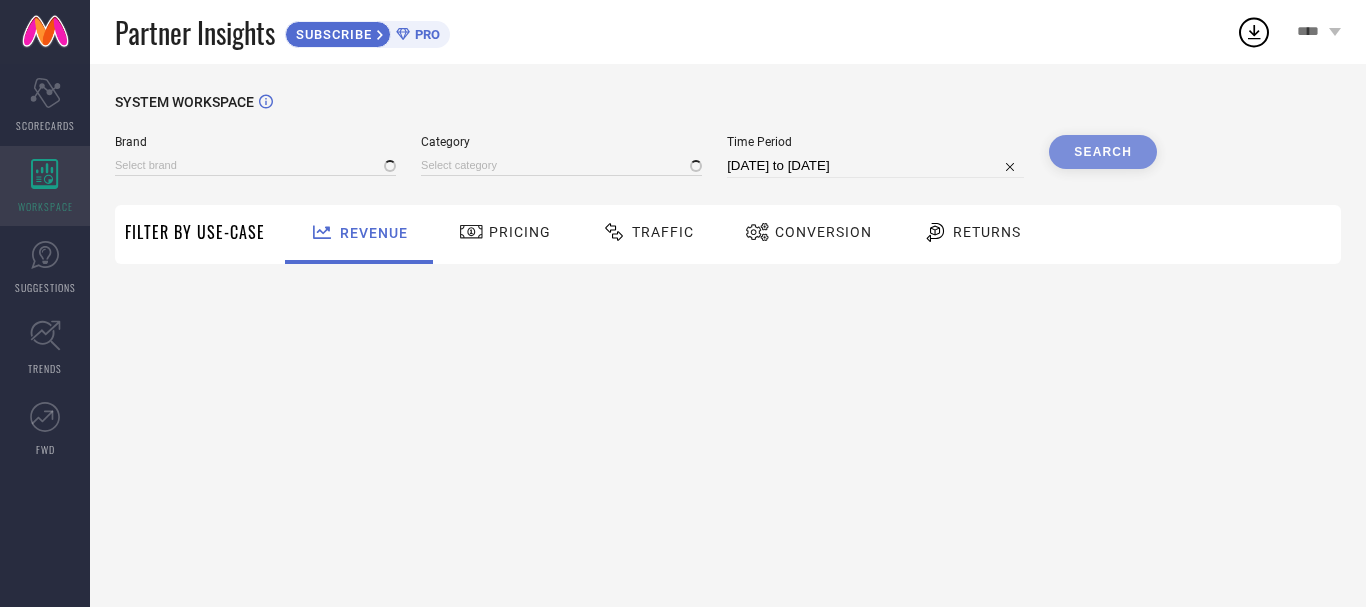 type on "ACTION" 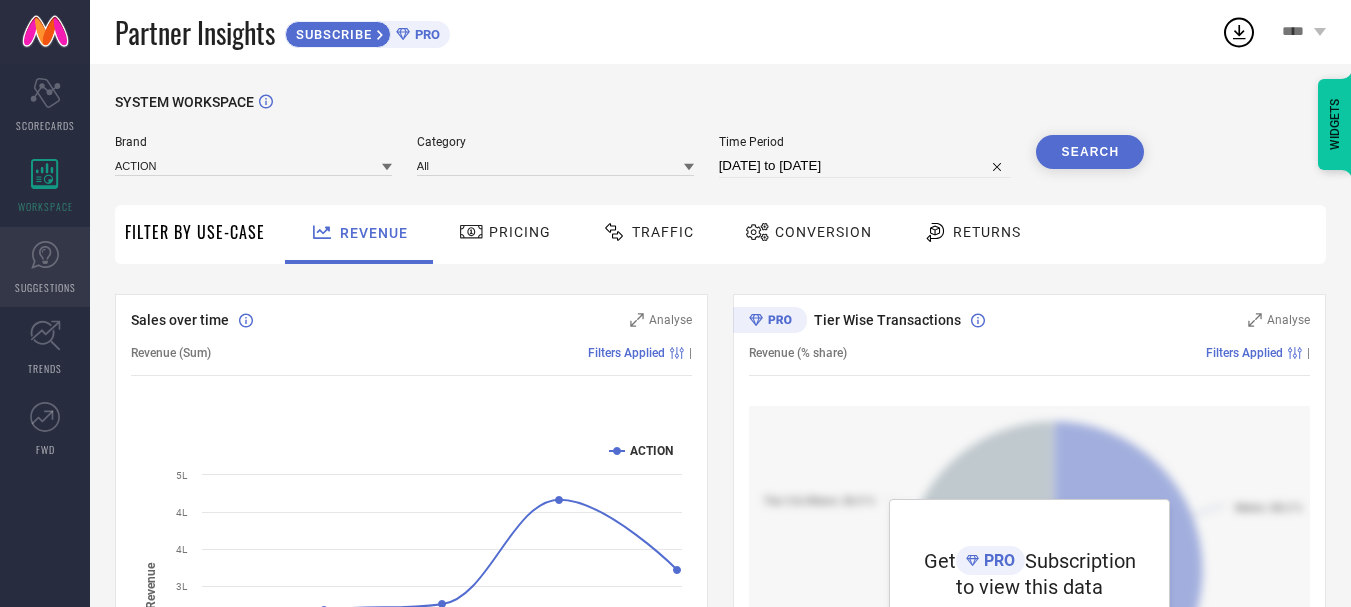 click on "SUGGESTIONS" at bounding box center (45, 267) 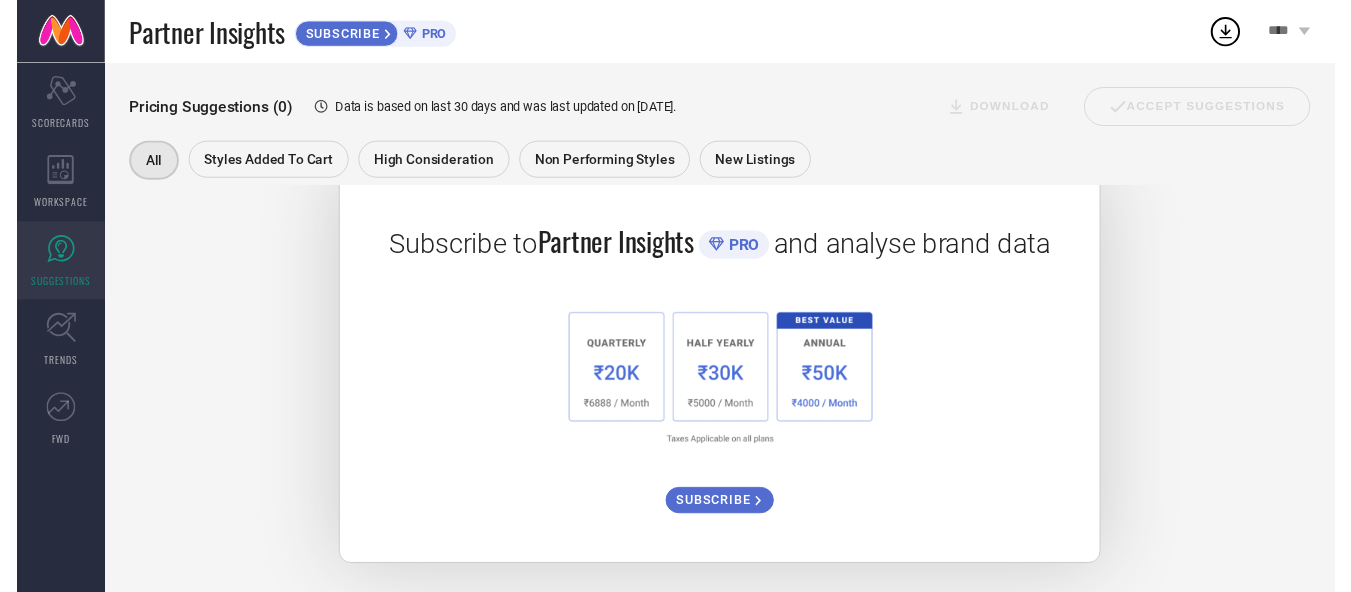 scroll, scrollTop: 0, scrollLeft: 0, axis: both 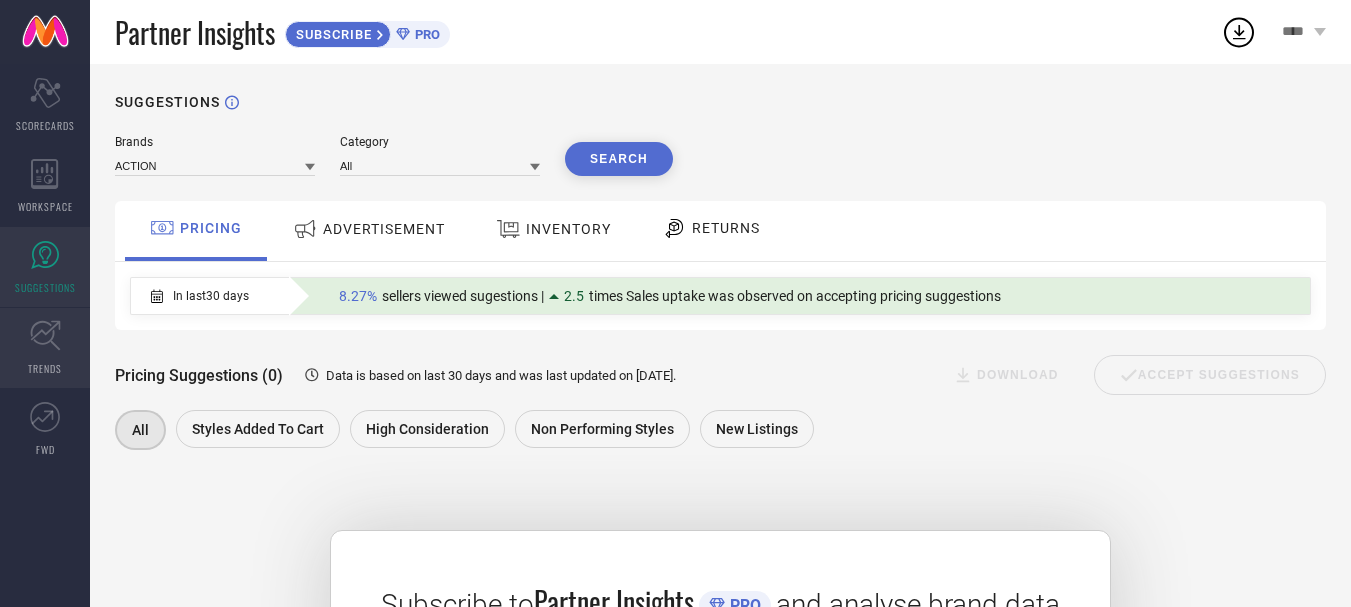 click 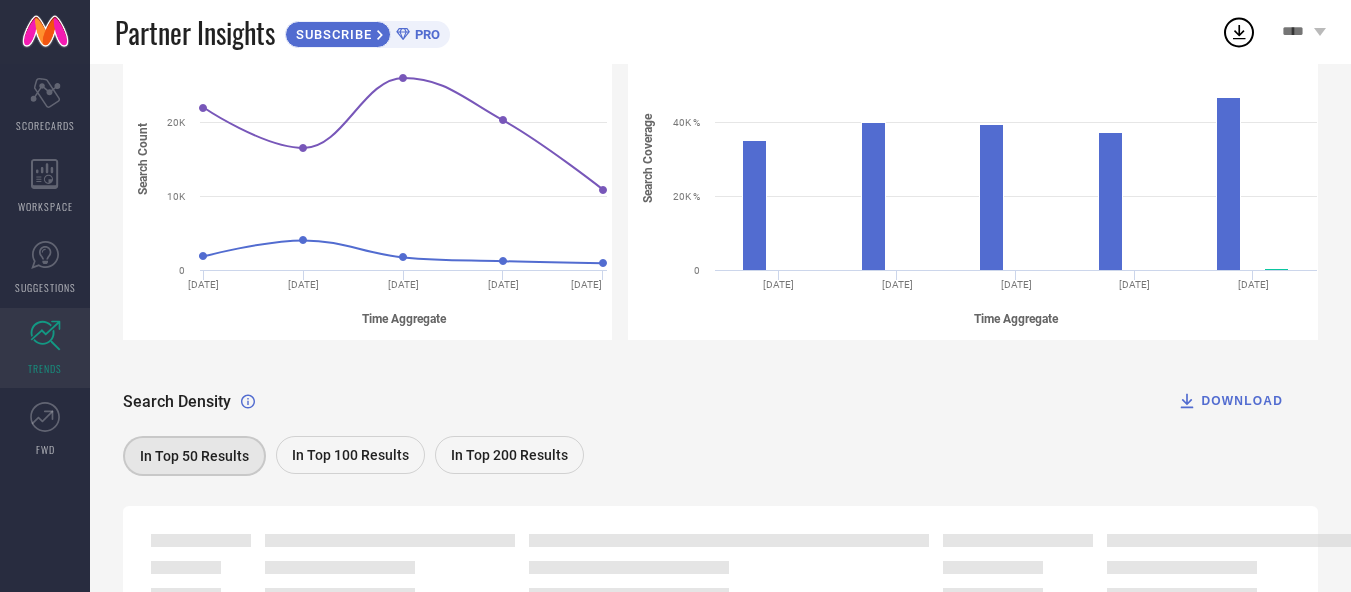 scroll, scrollTop: 0, scrollLeft: 0, axis: both 